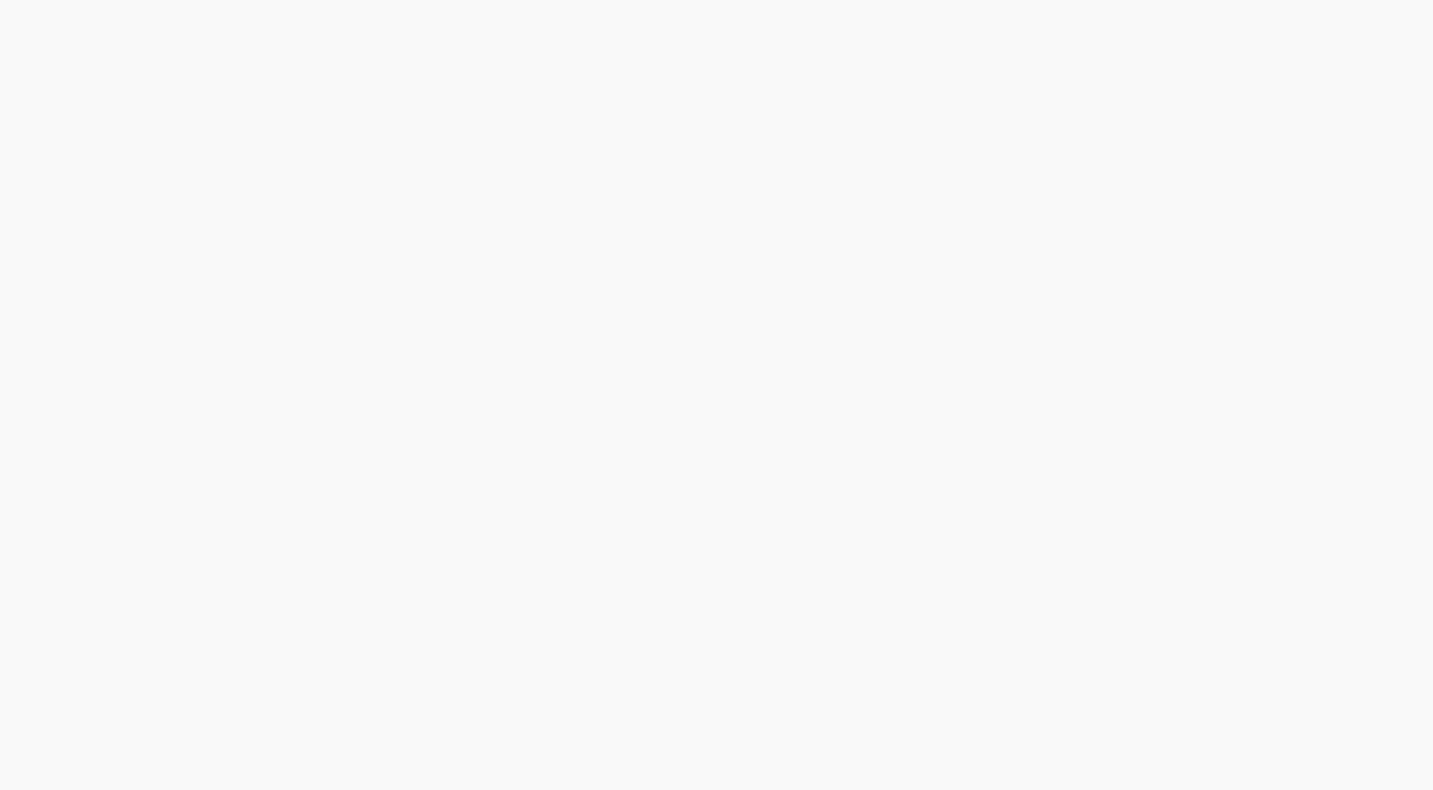 scroll, scrollTop: 0, scrollLeft: 0, axis: both 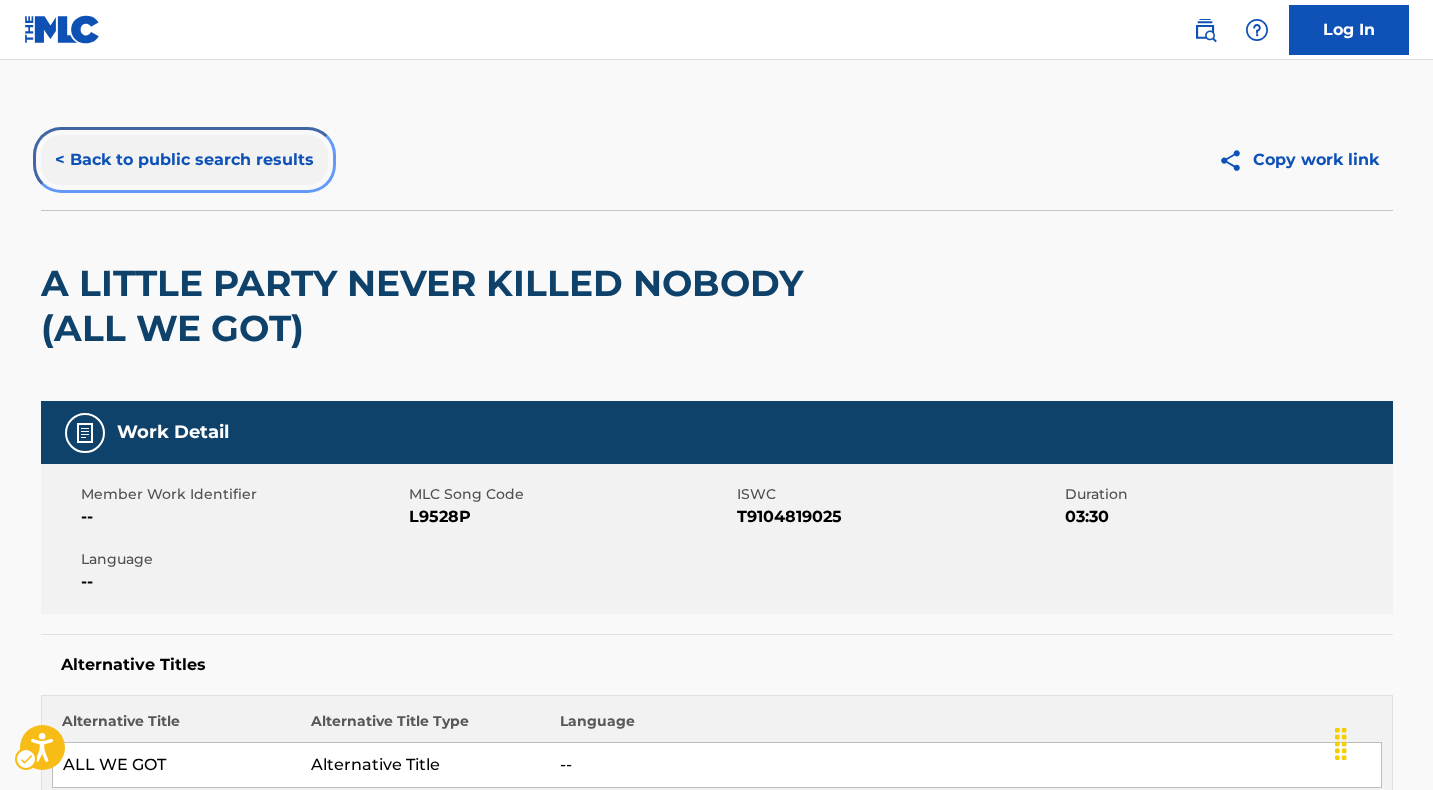 click on "< Back to public search results" at bounding box center (184, 160) 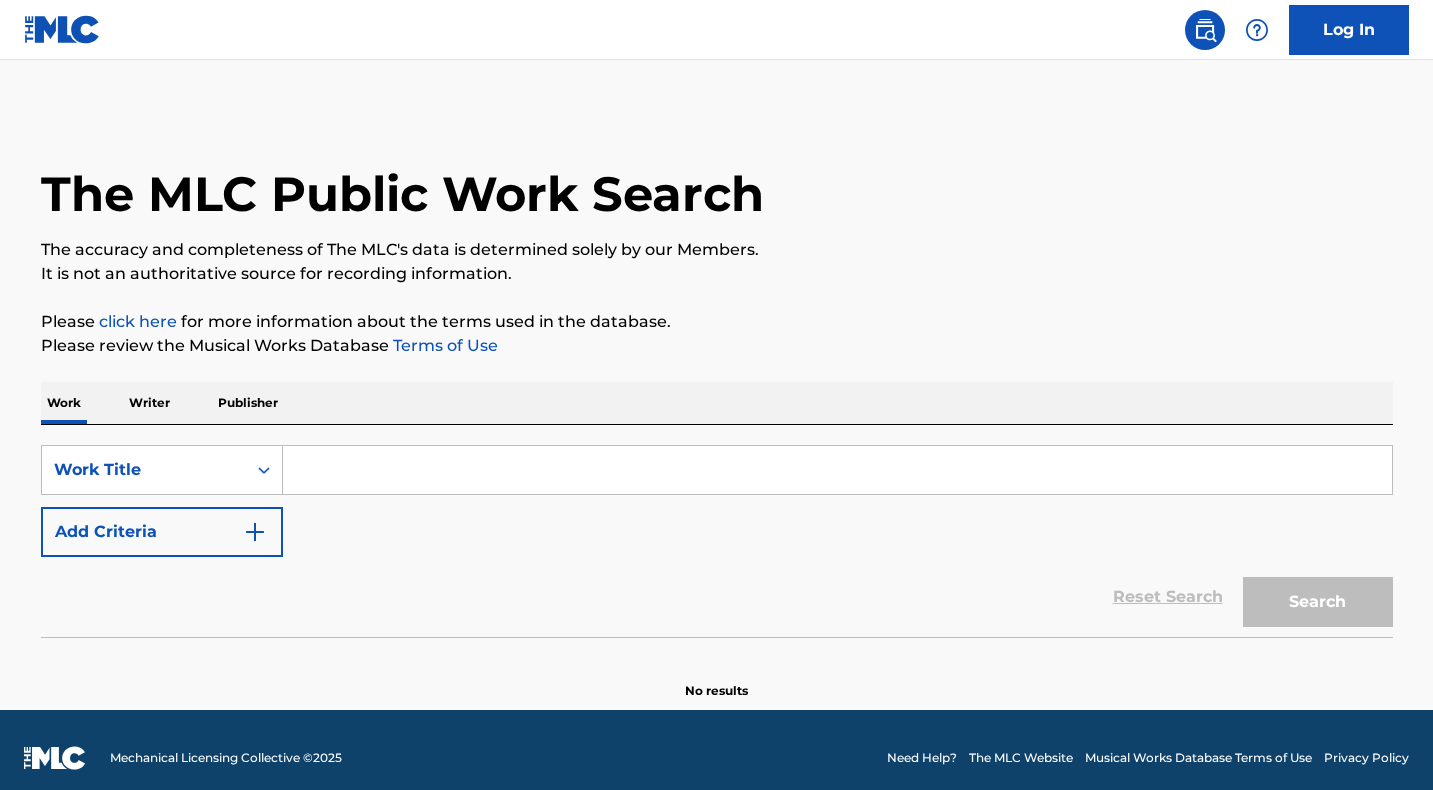 scroll, scrollTop: 0, scrollLeft: 0, axis: both 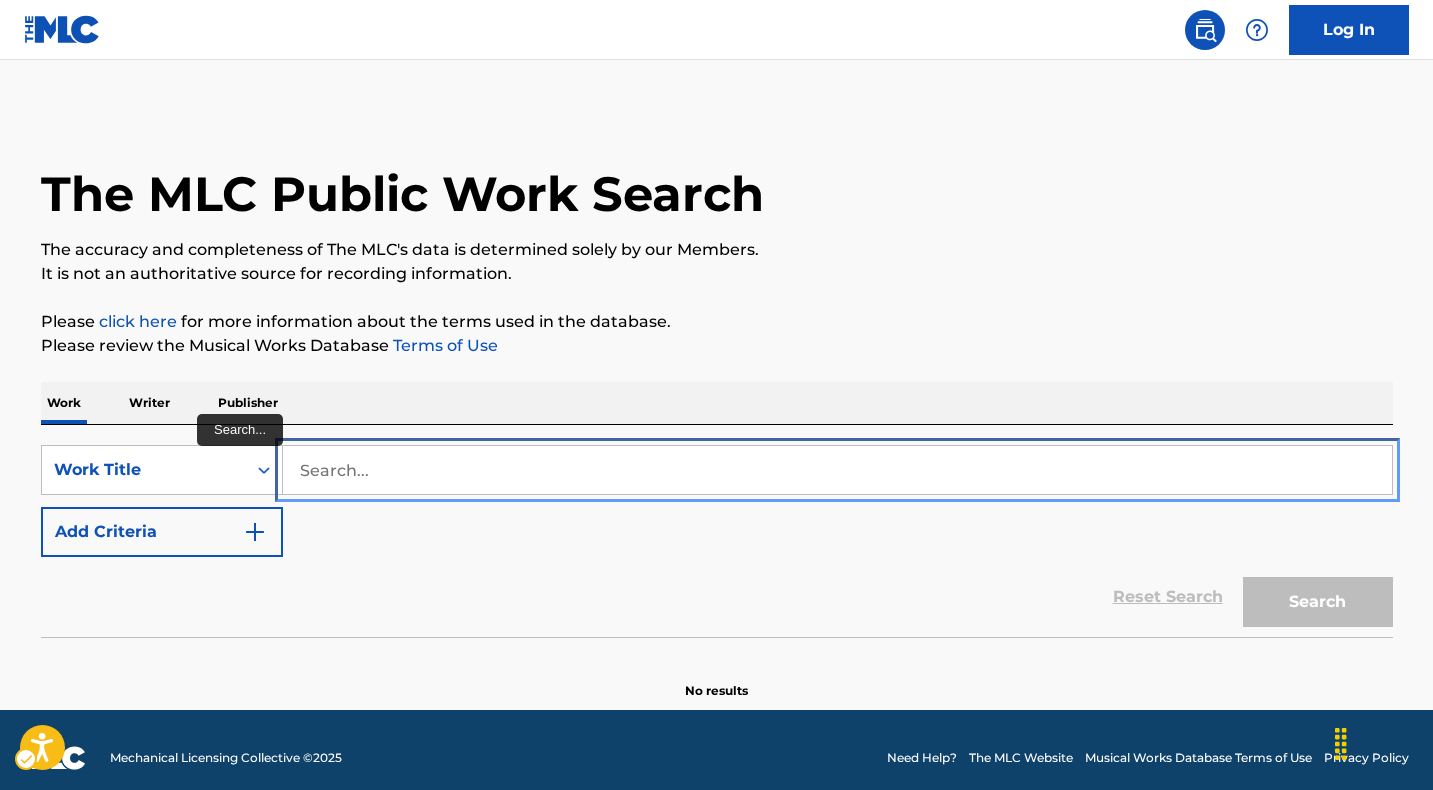 click at bounding box center (837, 470) 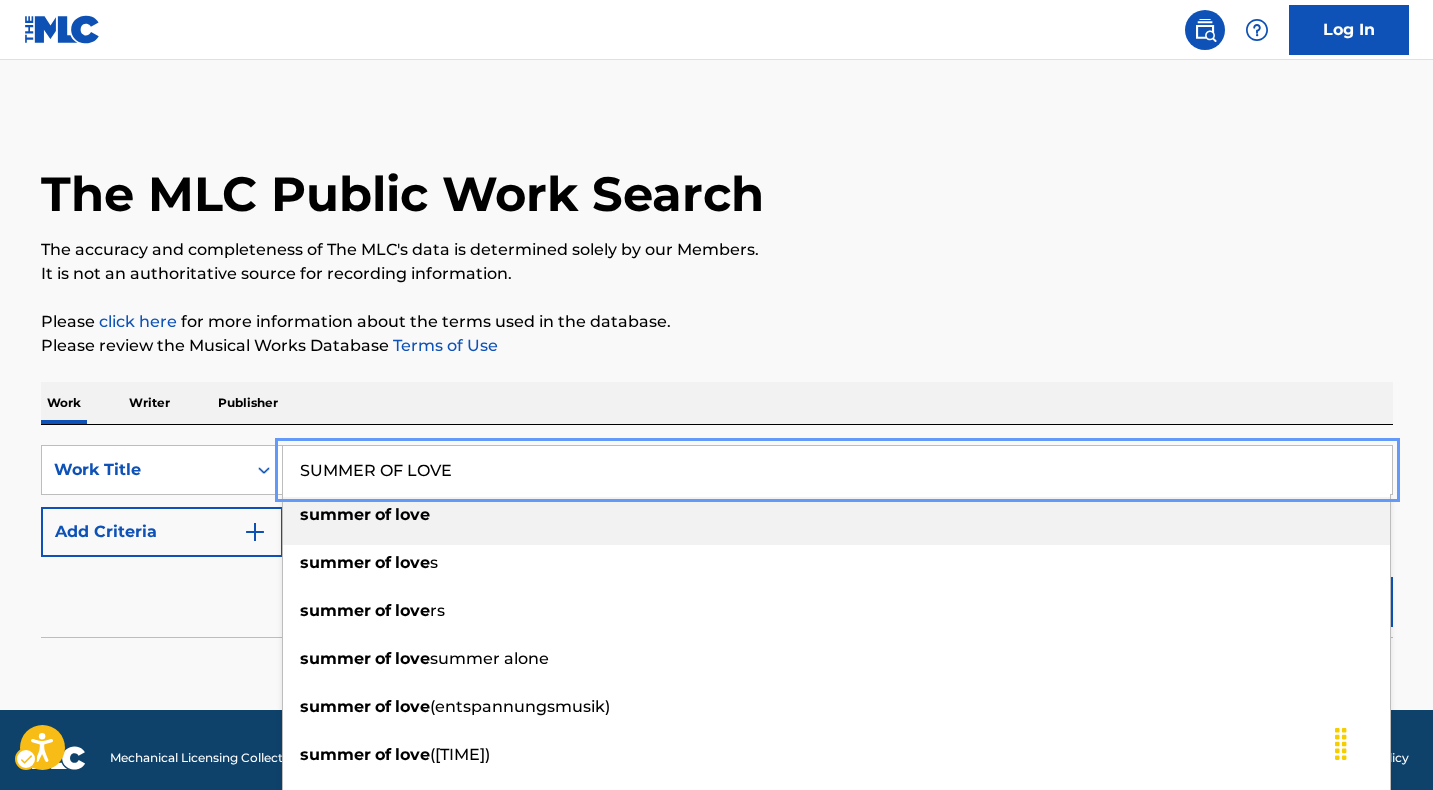 type on "SUMMER OF LOVE" 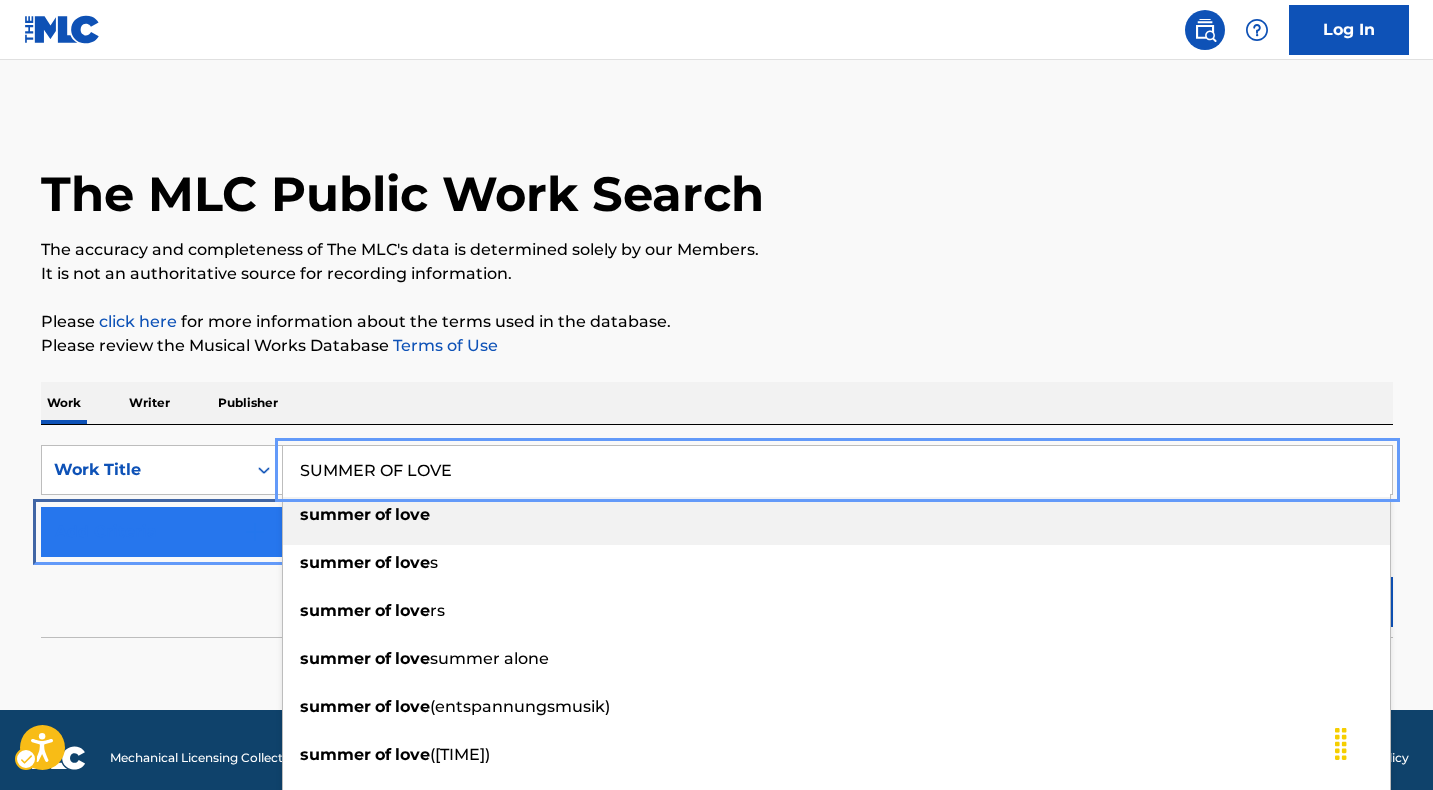 type 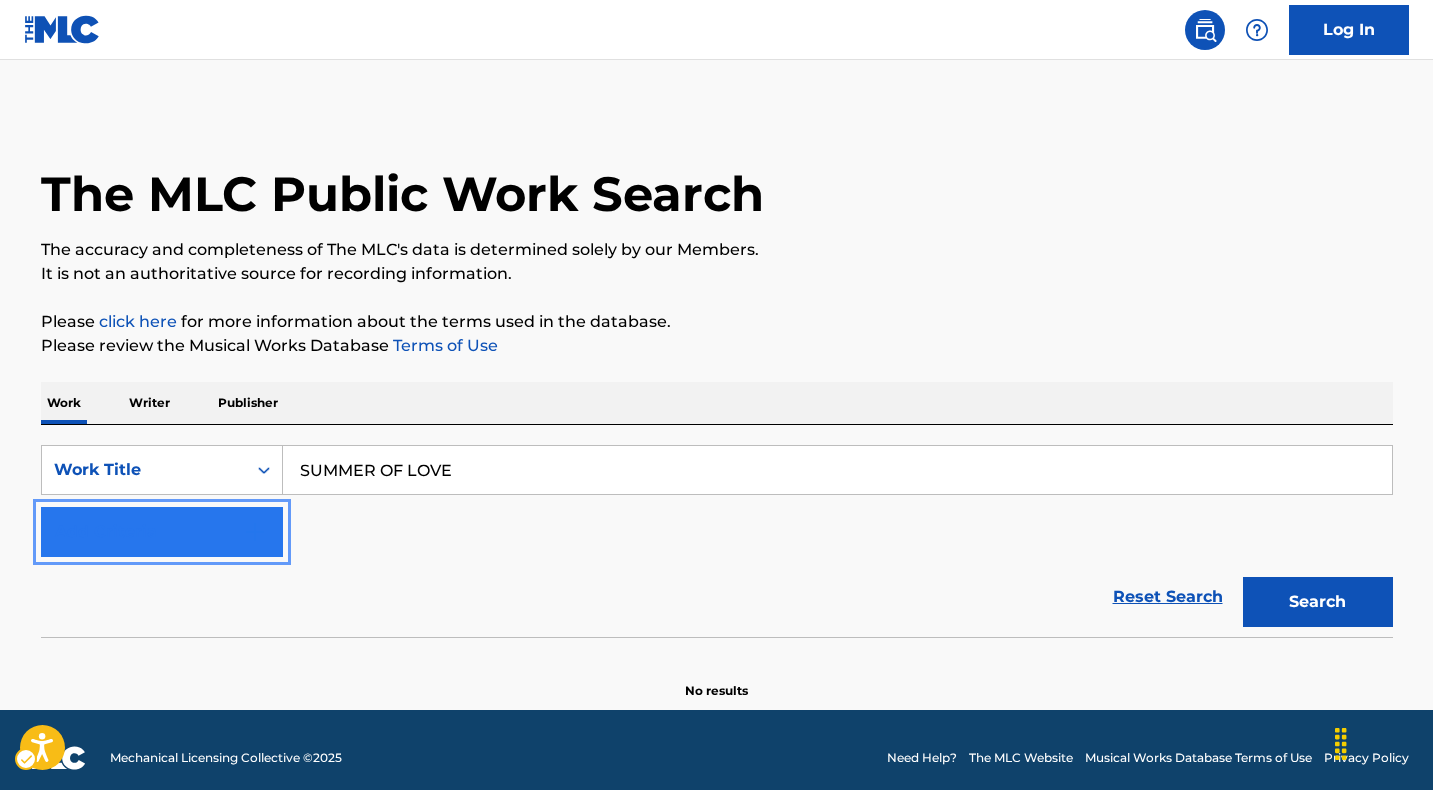 click on "Add Criteria" at bounding box center [162, 532] 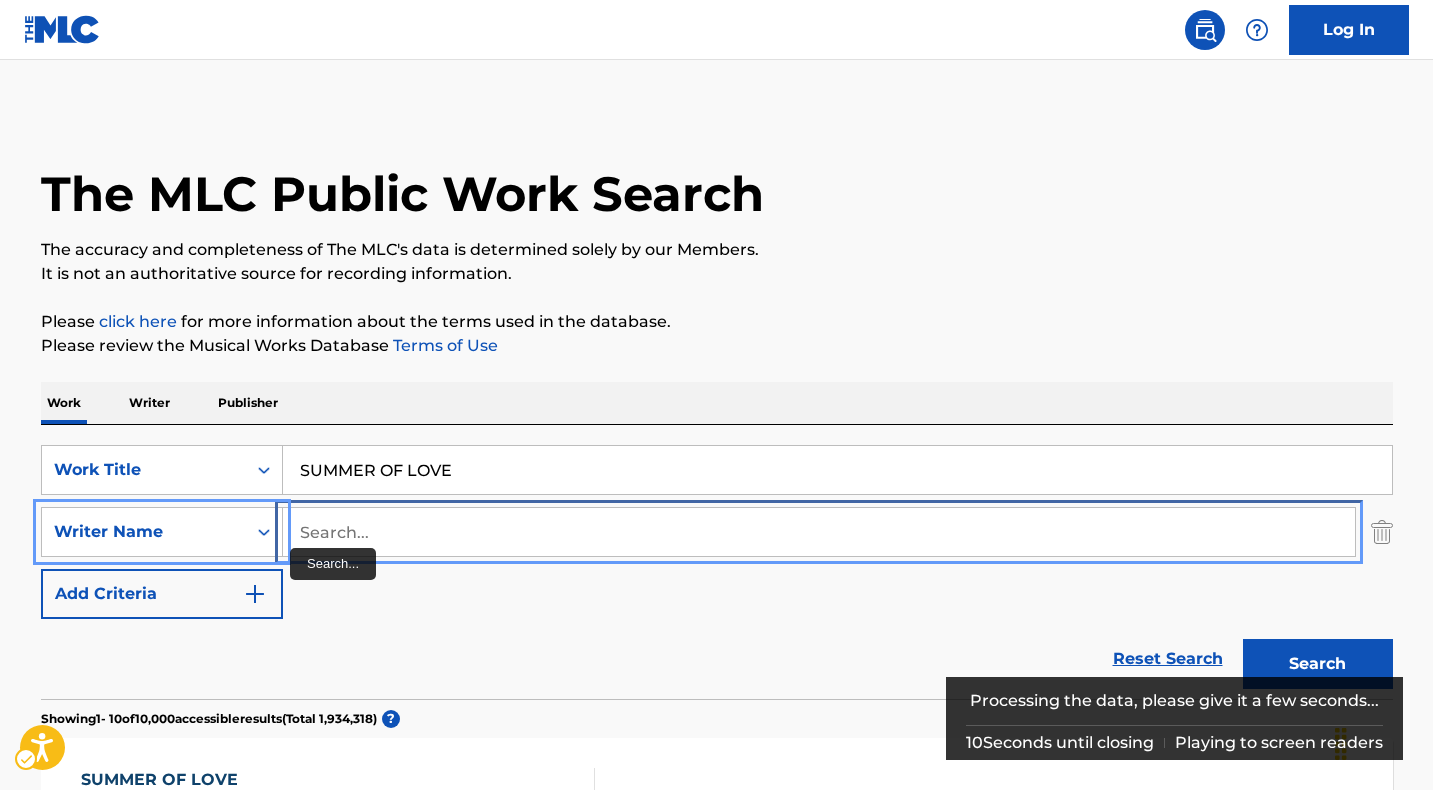 click at bounding box center (819, 532) 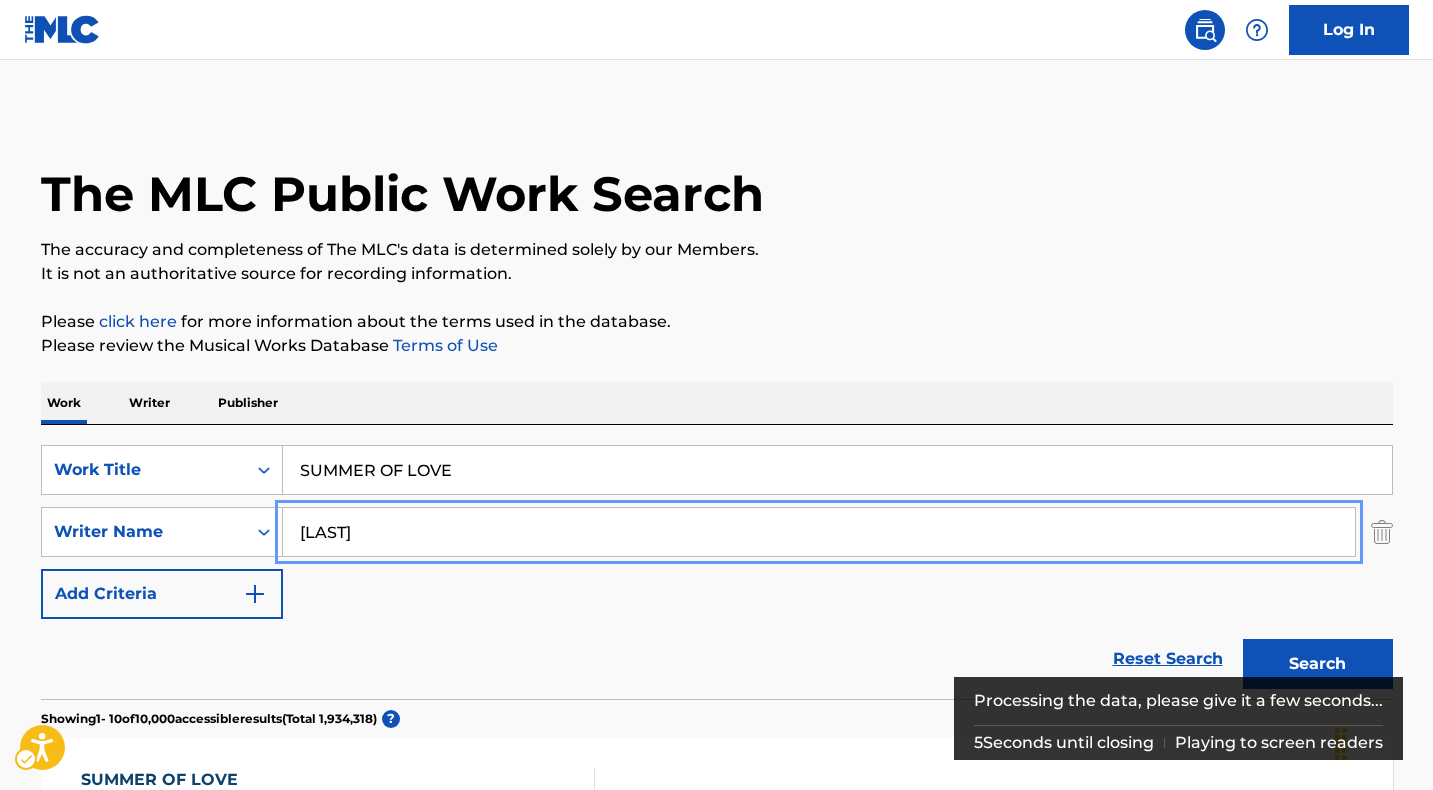type on "[LAST]" 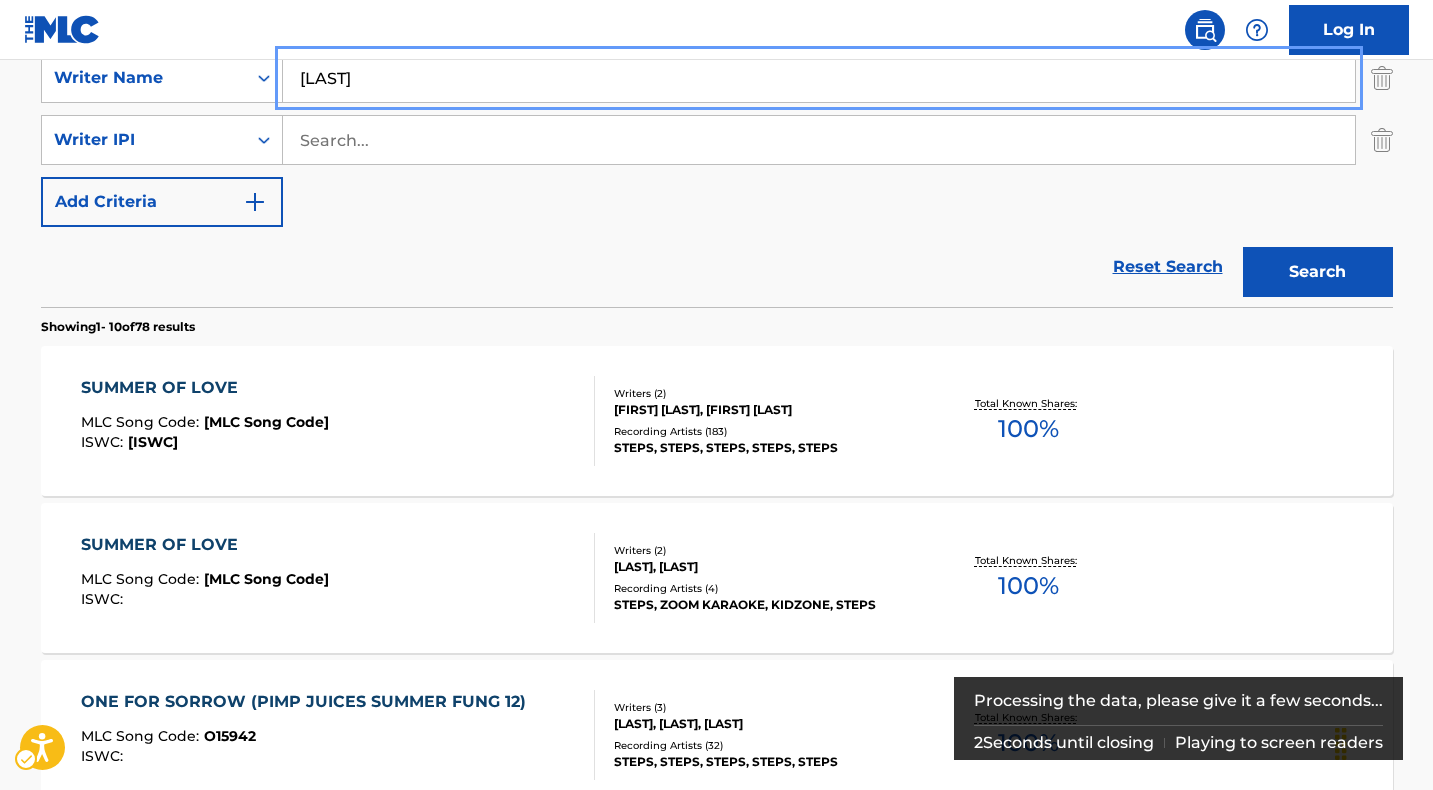 scroll, scrollTop: 453, scrollLeft: 0, axis: vertical 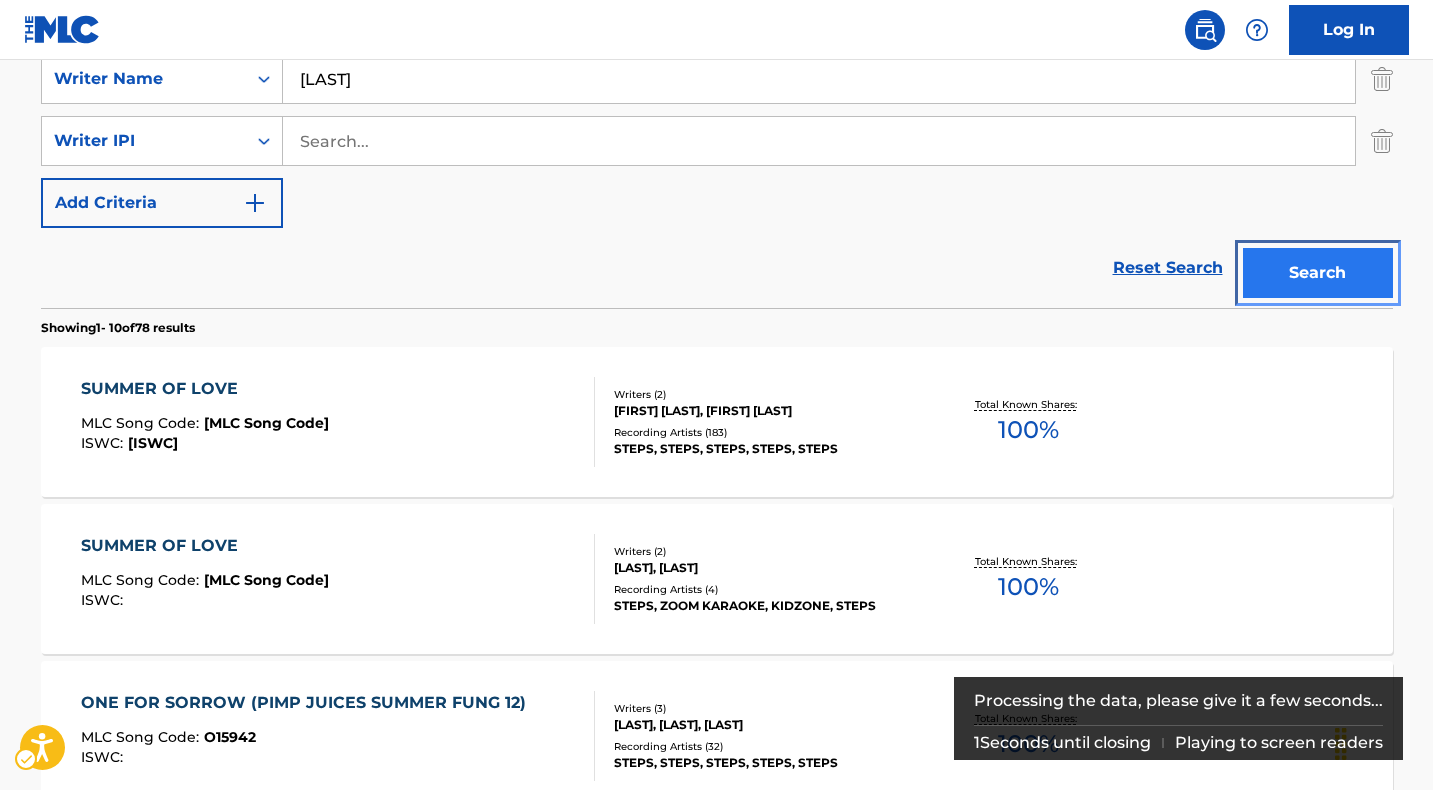 click on "Search" at bounding box center [1318, 273] 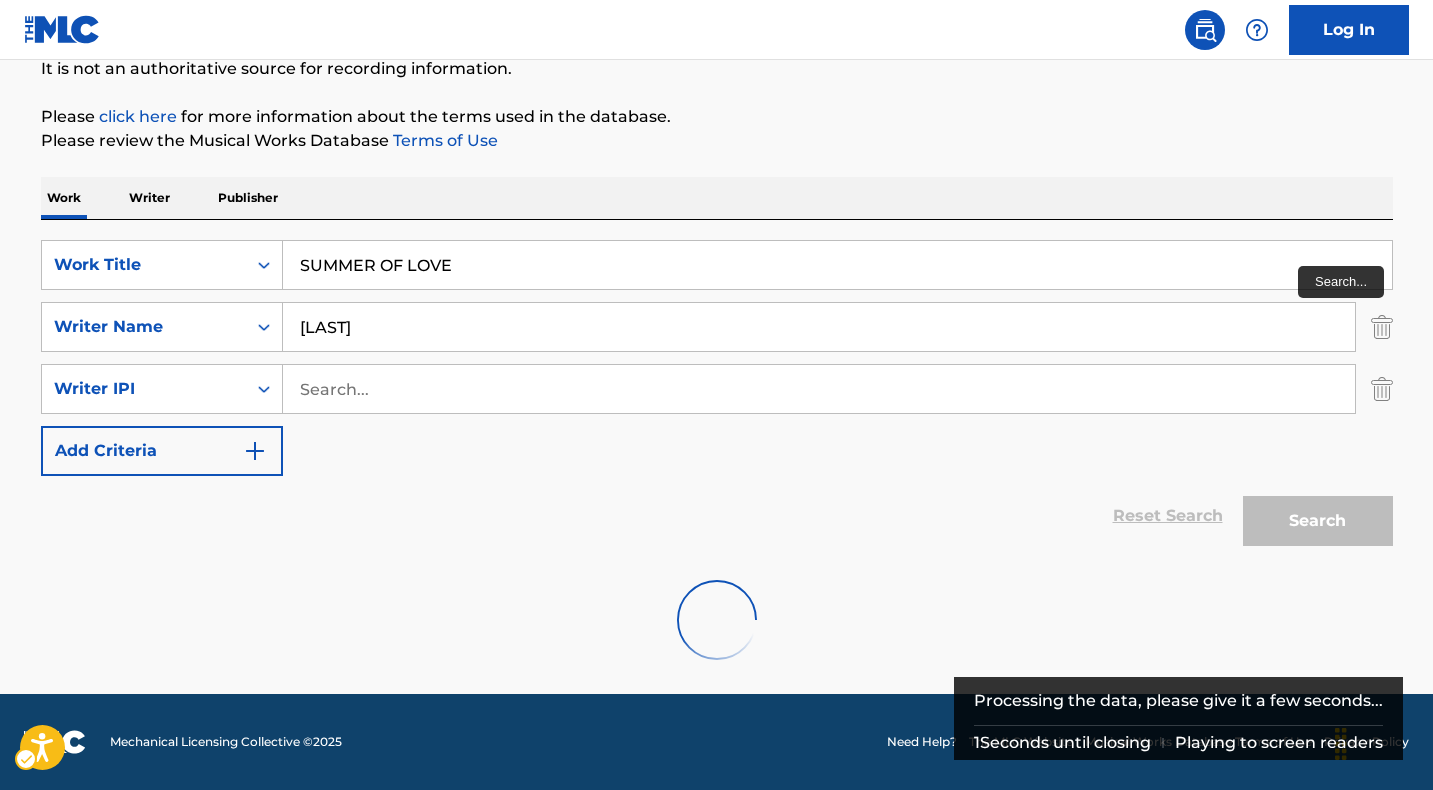 scroll, scrollTop: 453, scrollLeft: 0, axis: vertical 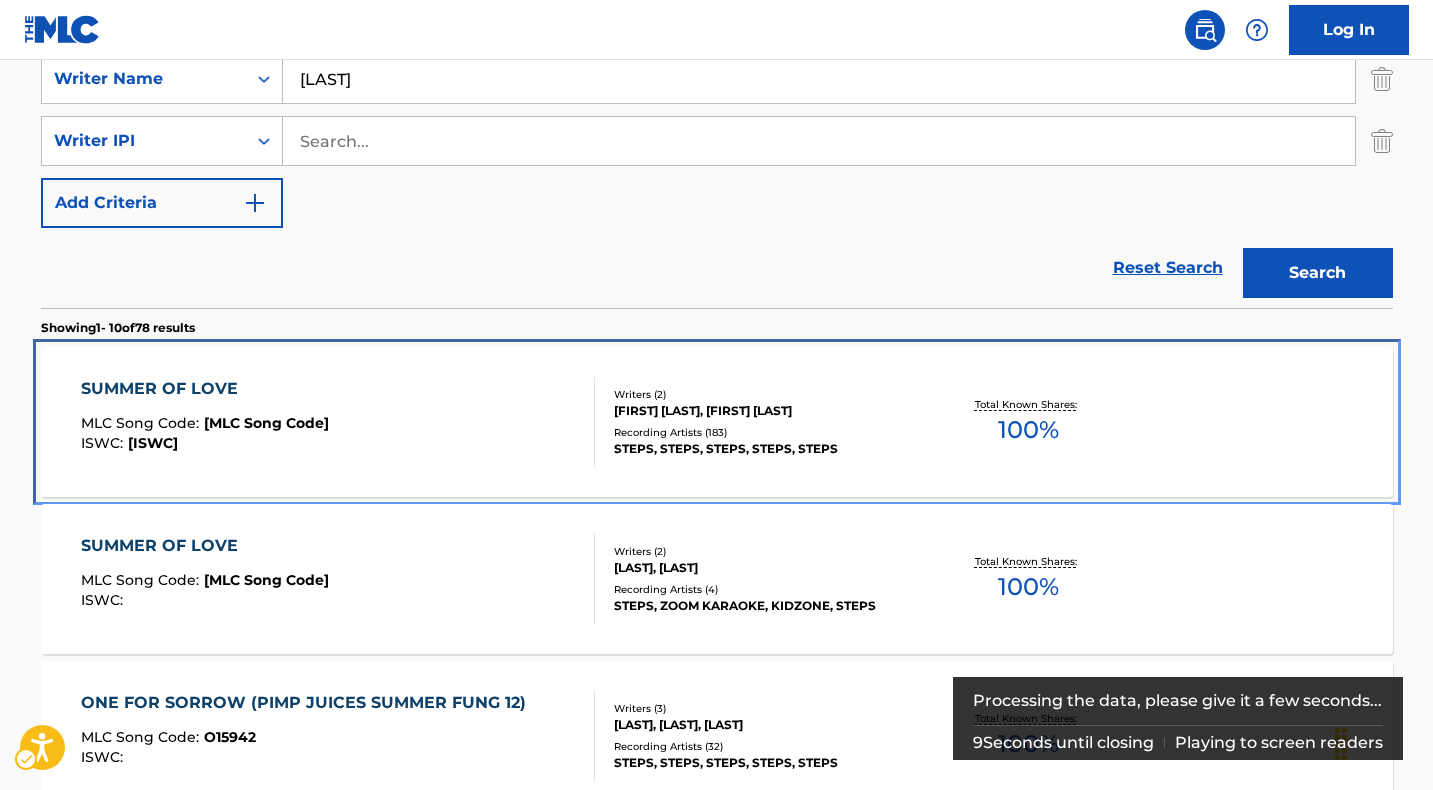 click on "SUMMER OF LOVE" at bounding box center (205, 389) 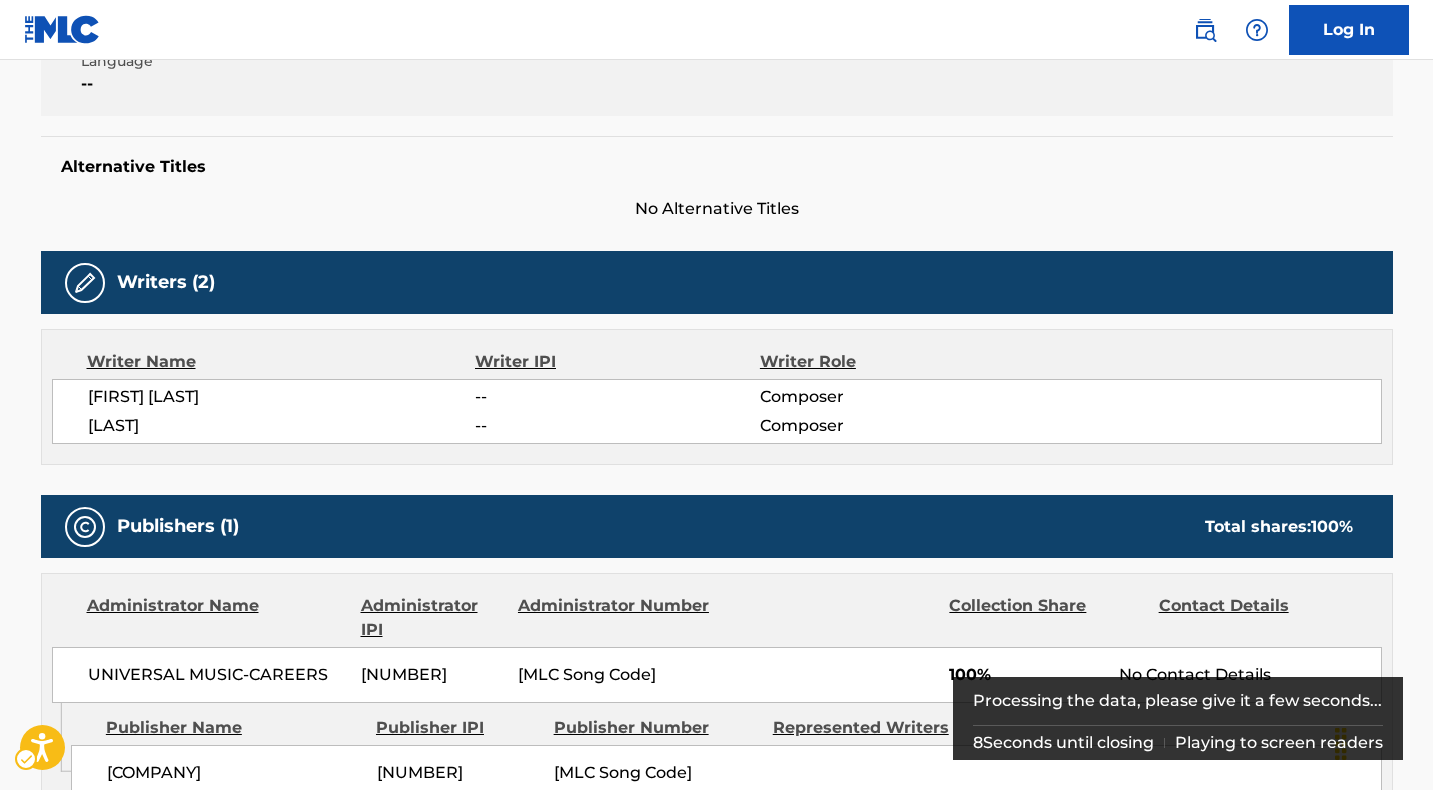 scroll, scrollTop: 0, scrollLeft: 0, axis: both 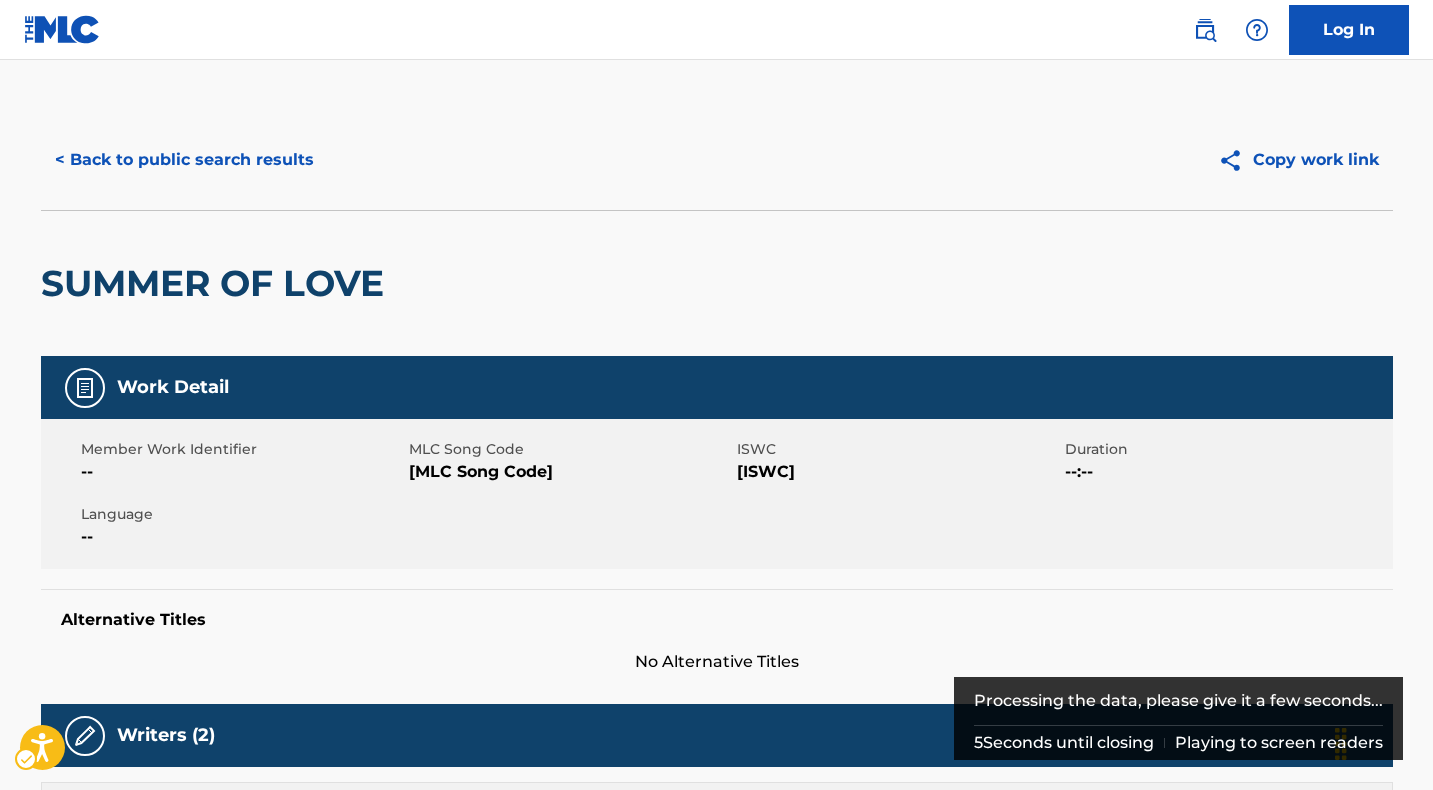 click on "[MEMBER_WORK_IDENTIFIER] -- [MLC_SONG_CODE] [MLC_SONG_CODE] -  S0867S [DURATION] [DURATION] -  --:-- [LANGUAGE] --" at bounding box center [717, 494] 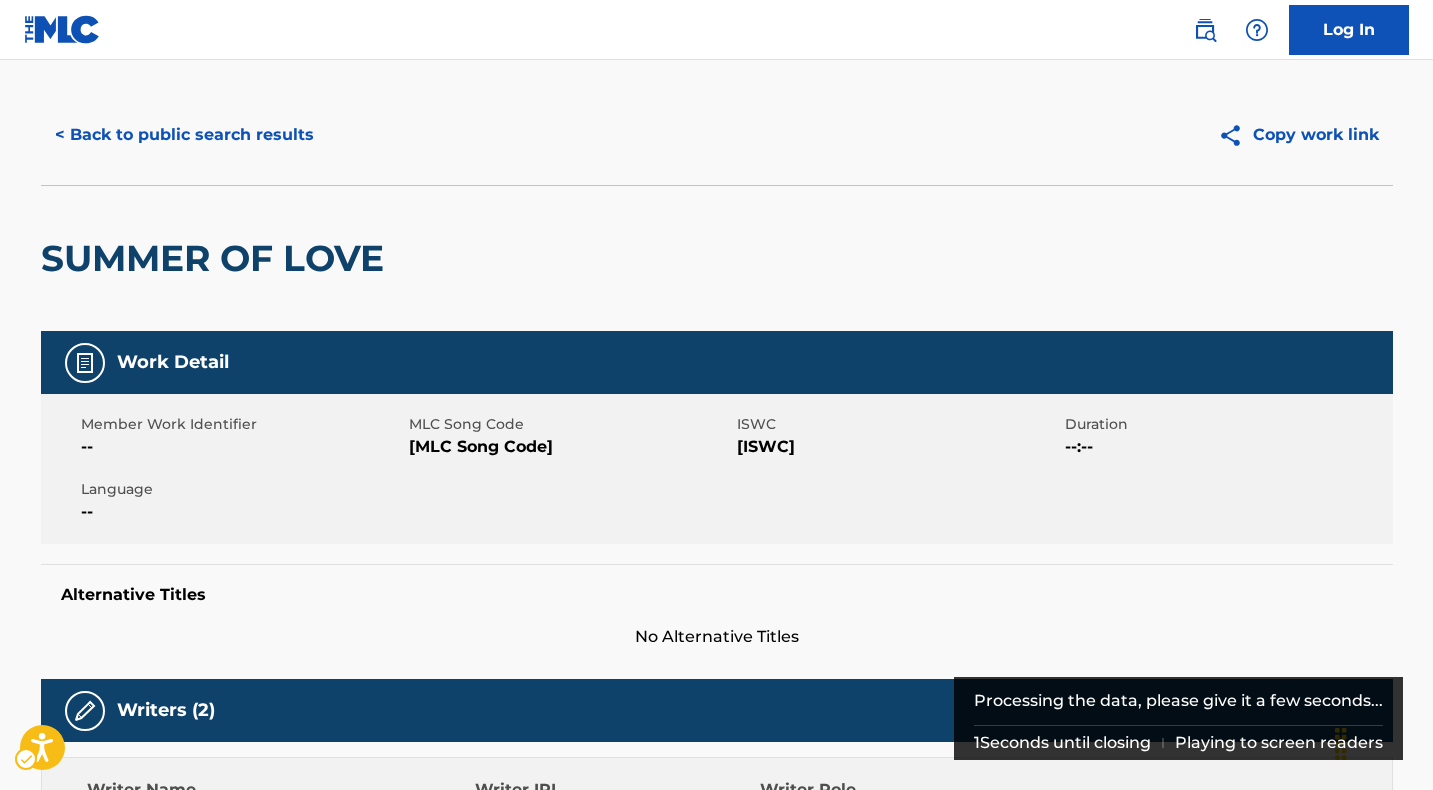 scroll, scrollTop: 0, scrollLeft: 0, axis: both 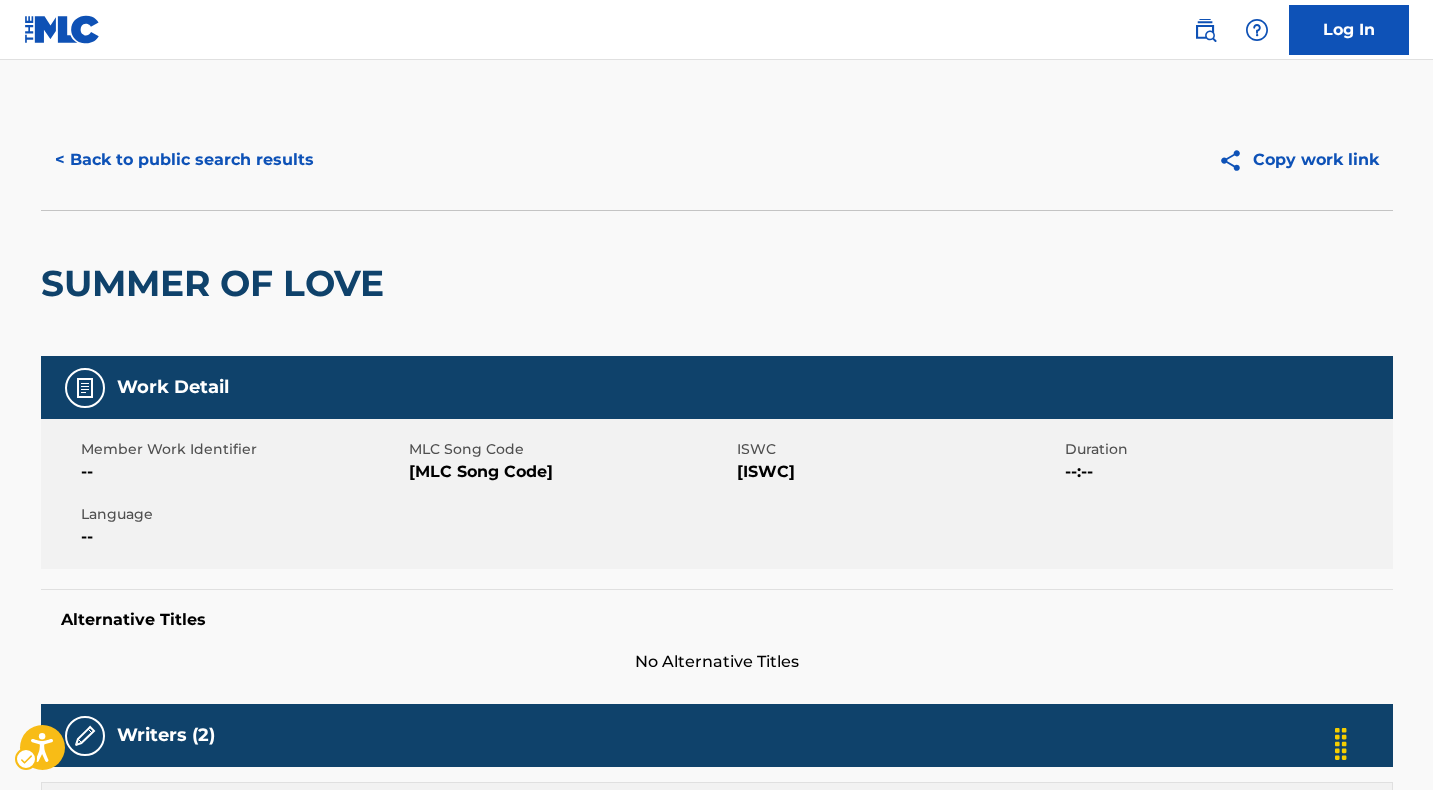 click on "[MLC_SONG_CODE] -  S0867S" at bounding box center [570, 472] 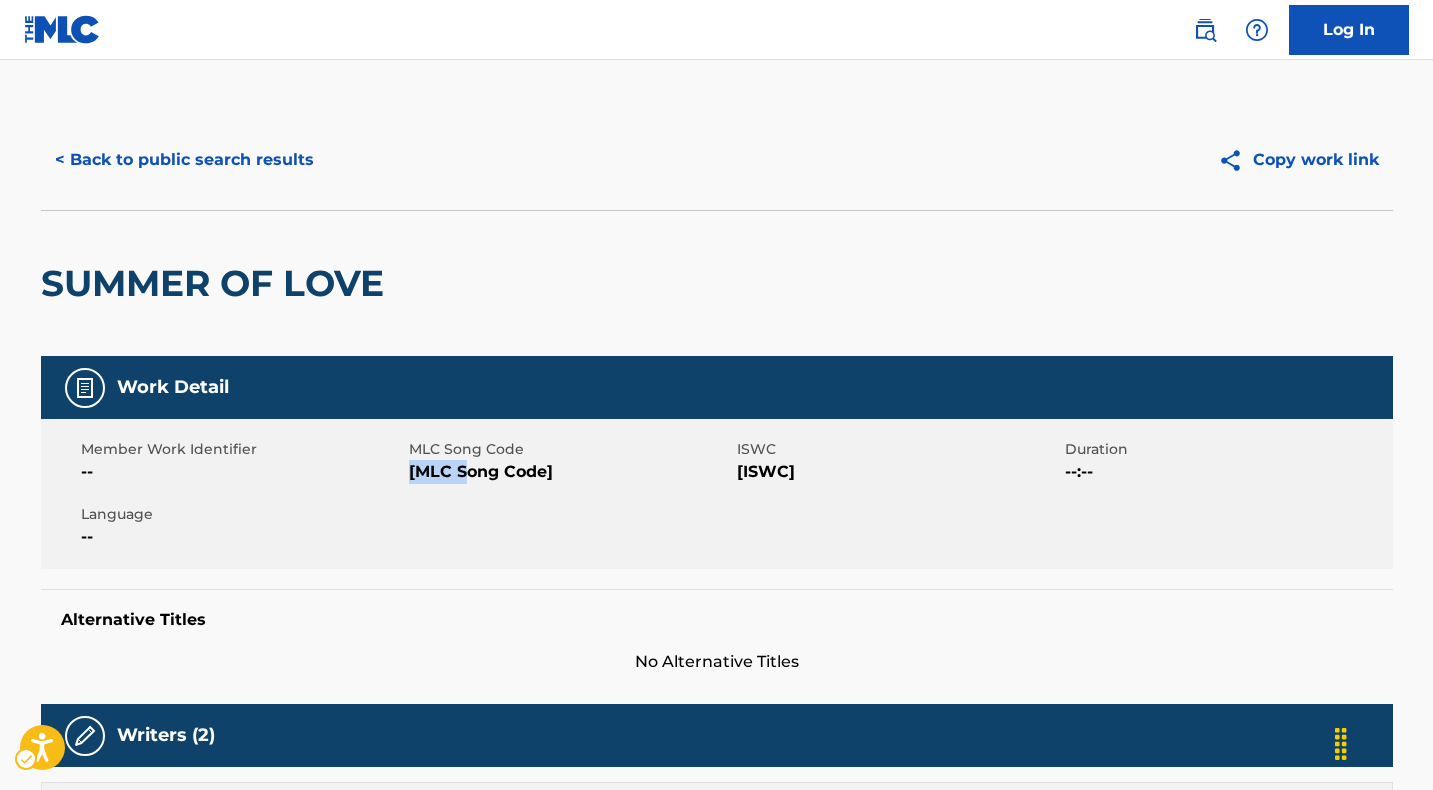click on "[MLC_SONG_CODE] -  S0867S" at bounding box center [570, 472] 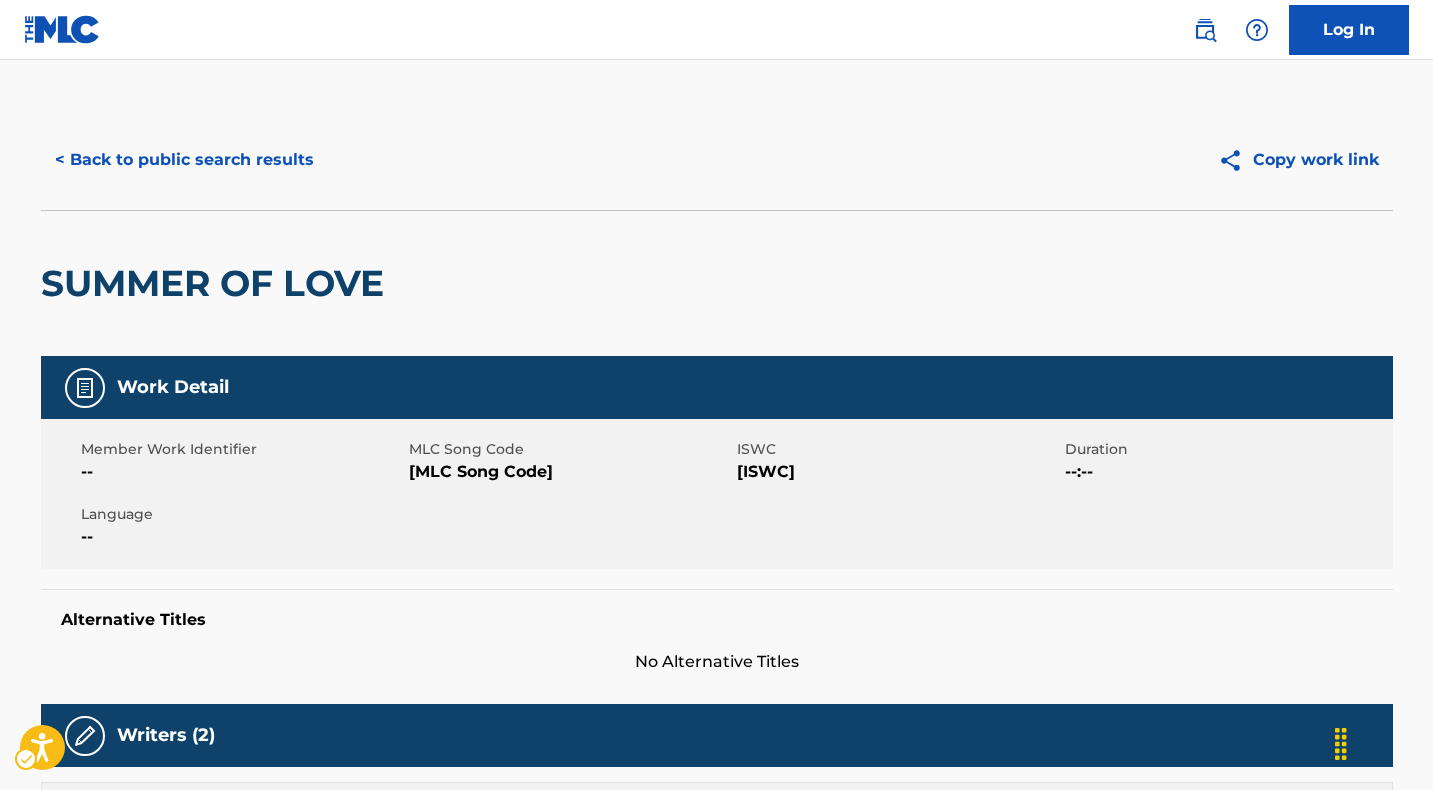 click on "[ISWC] -  T0108974453" at bounding box center (898, 472) 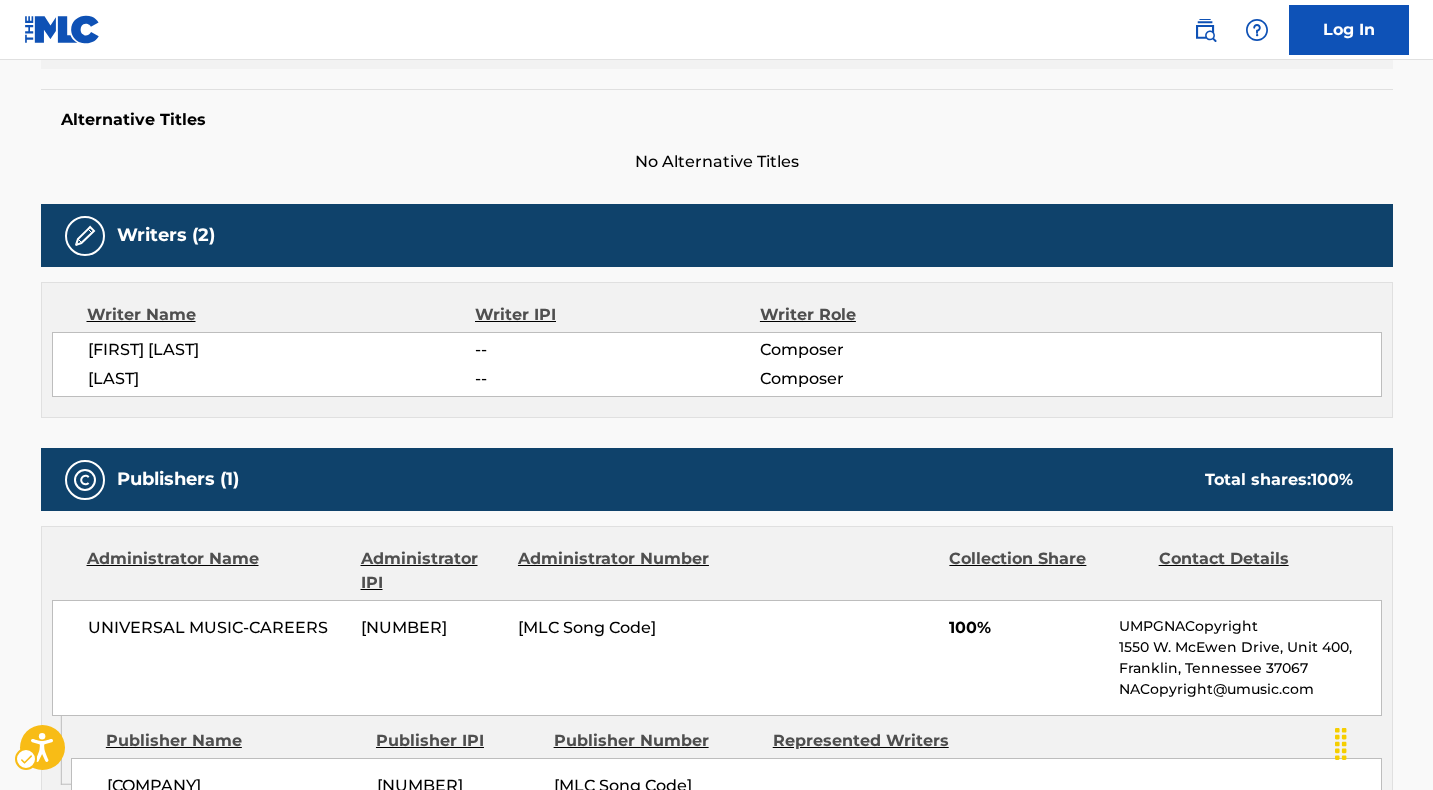scroll, scrollTop: 501, scrollLeft: 0, axis: vertical 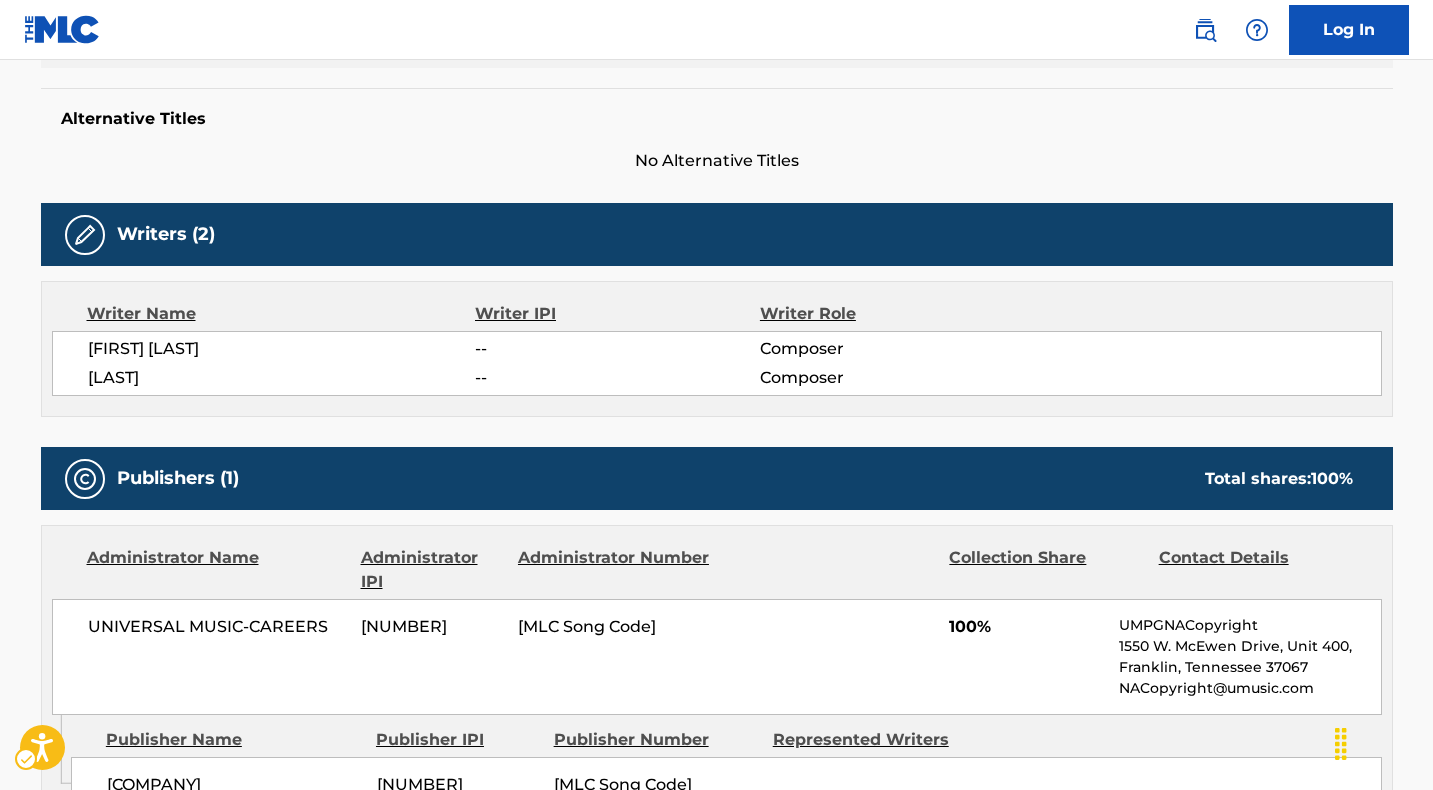 click on "[FIRST] [LAST]" at bounding box center (282, 349) 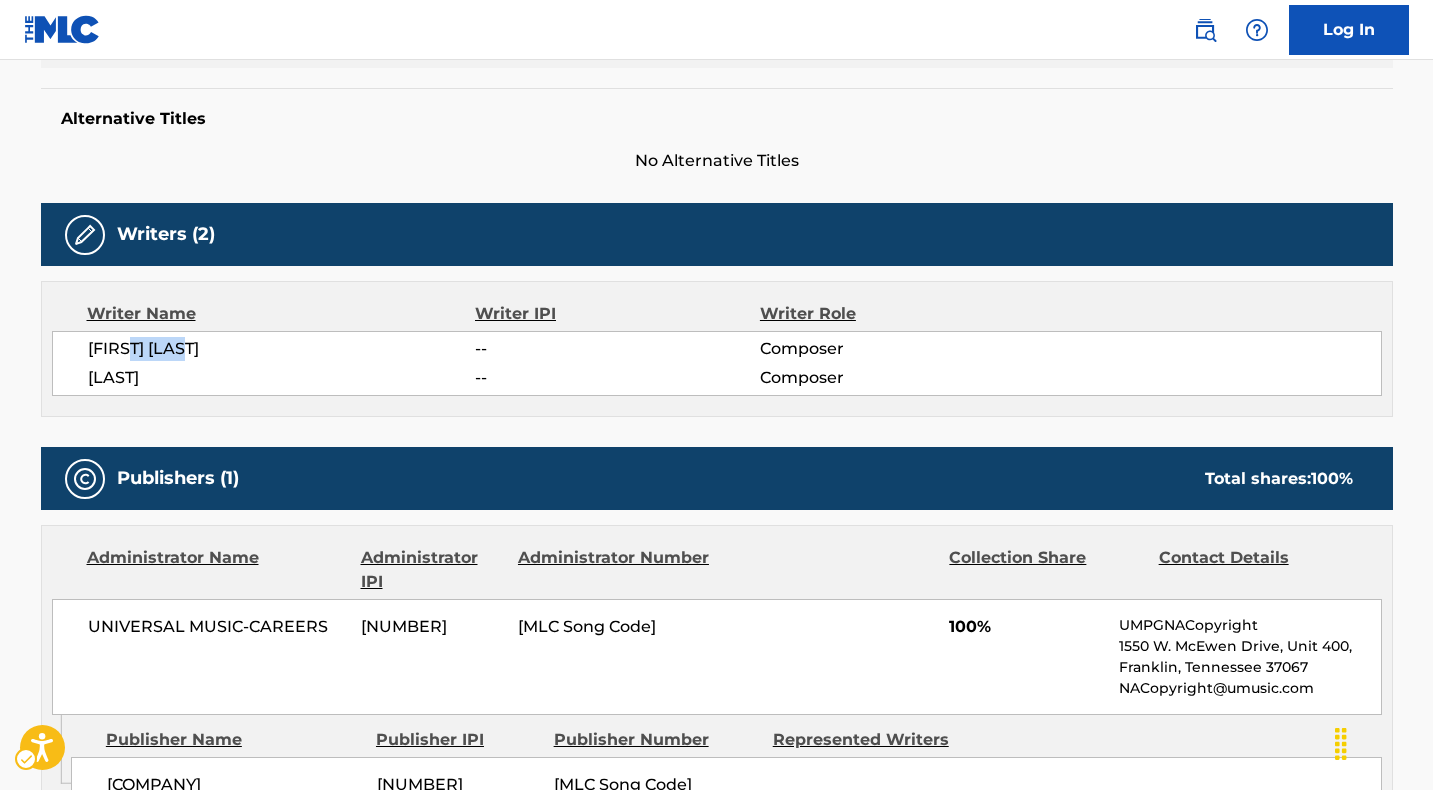 click on "[FIRST] [LAST]" at bounding box center [282, 349] 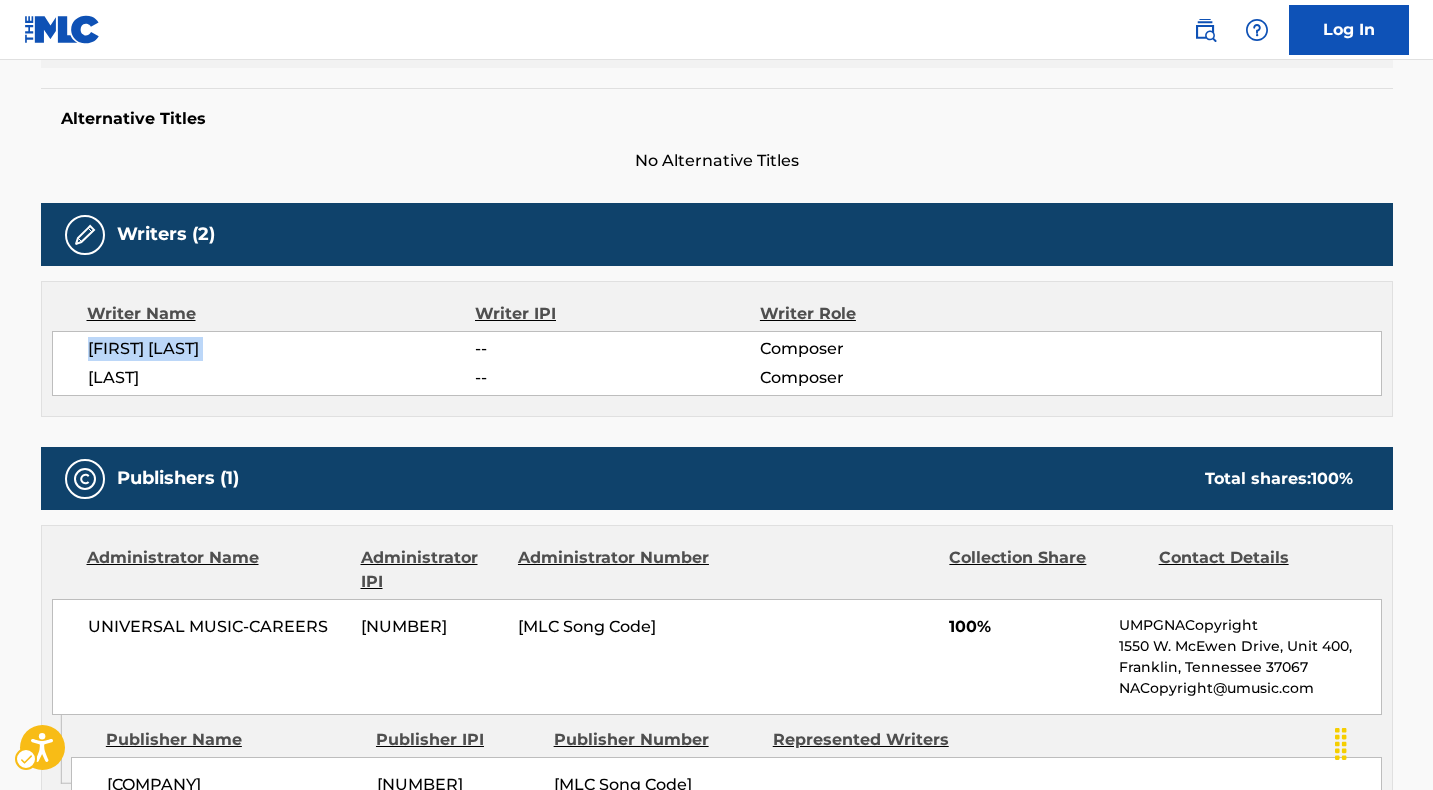 click on "[FIRST] [LAST]" at bounding box center (282, 349) 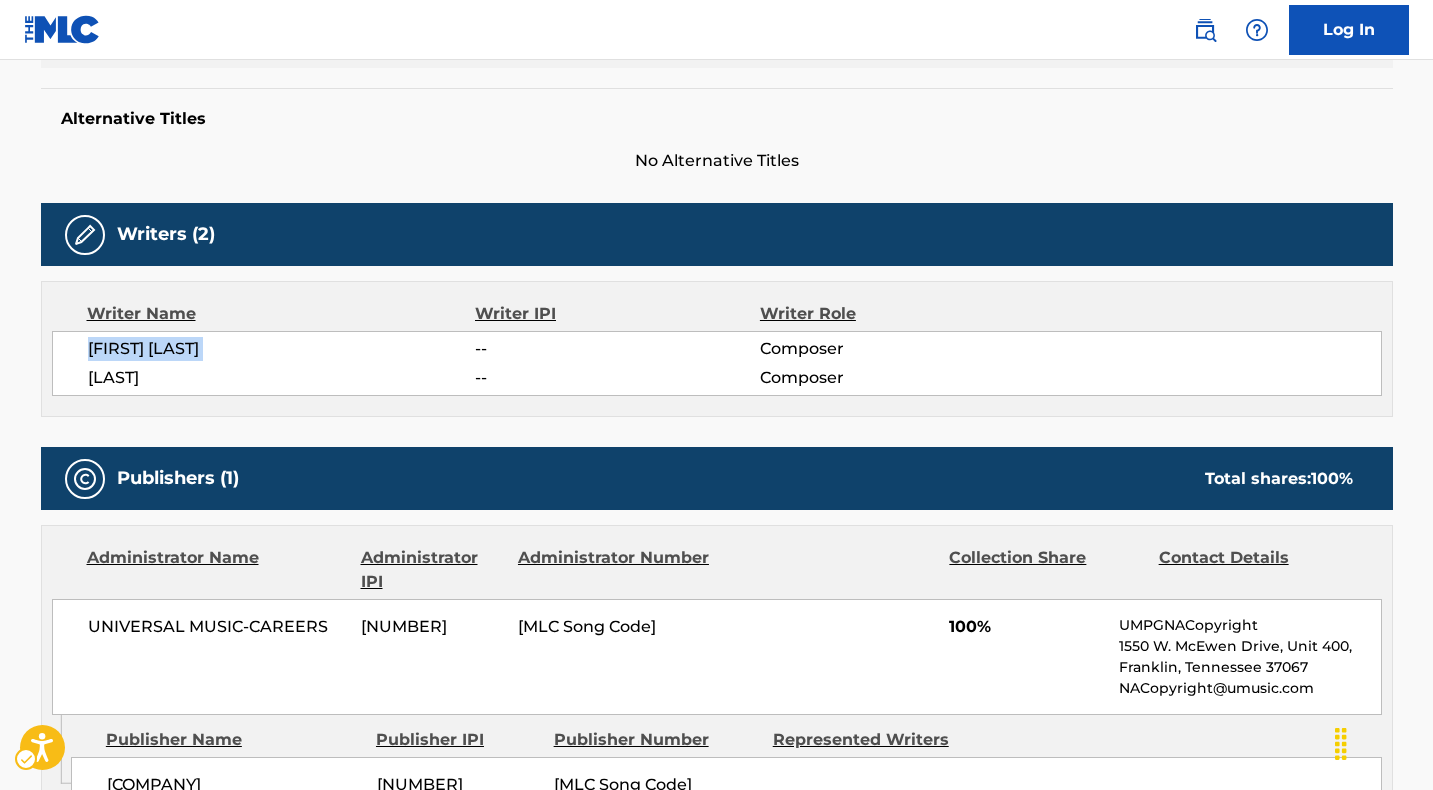 copy on "[FIRST] [LAST]" 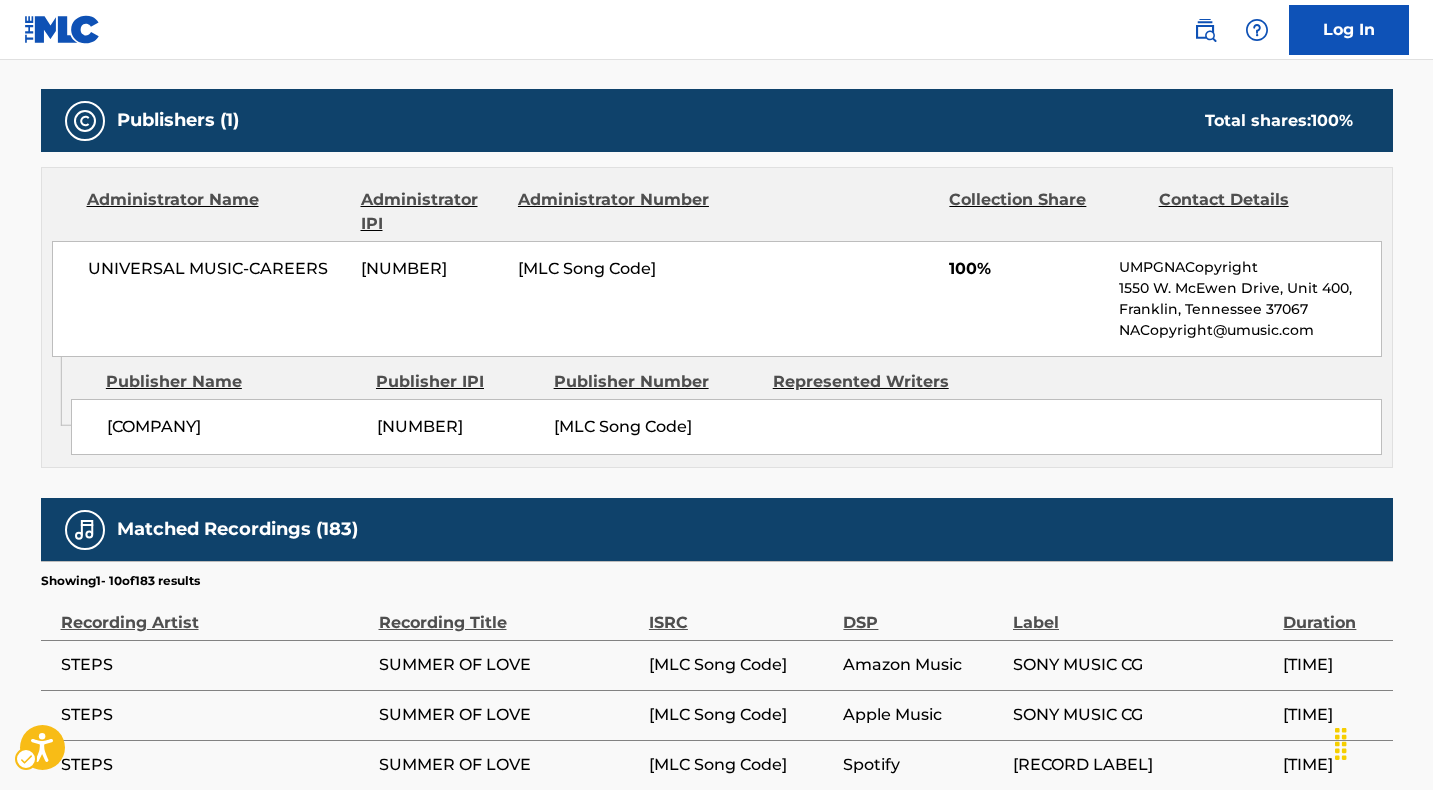 scroll, scrollTop: 866, scrollLeft: 0, axis: vertical 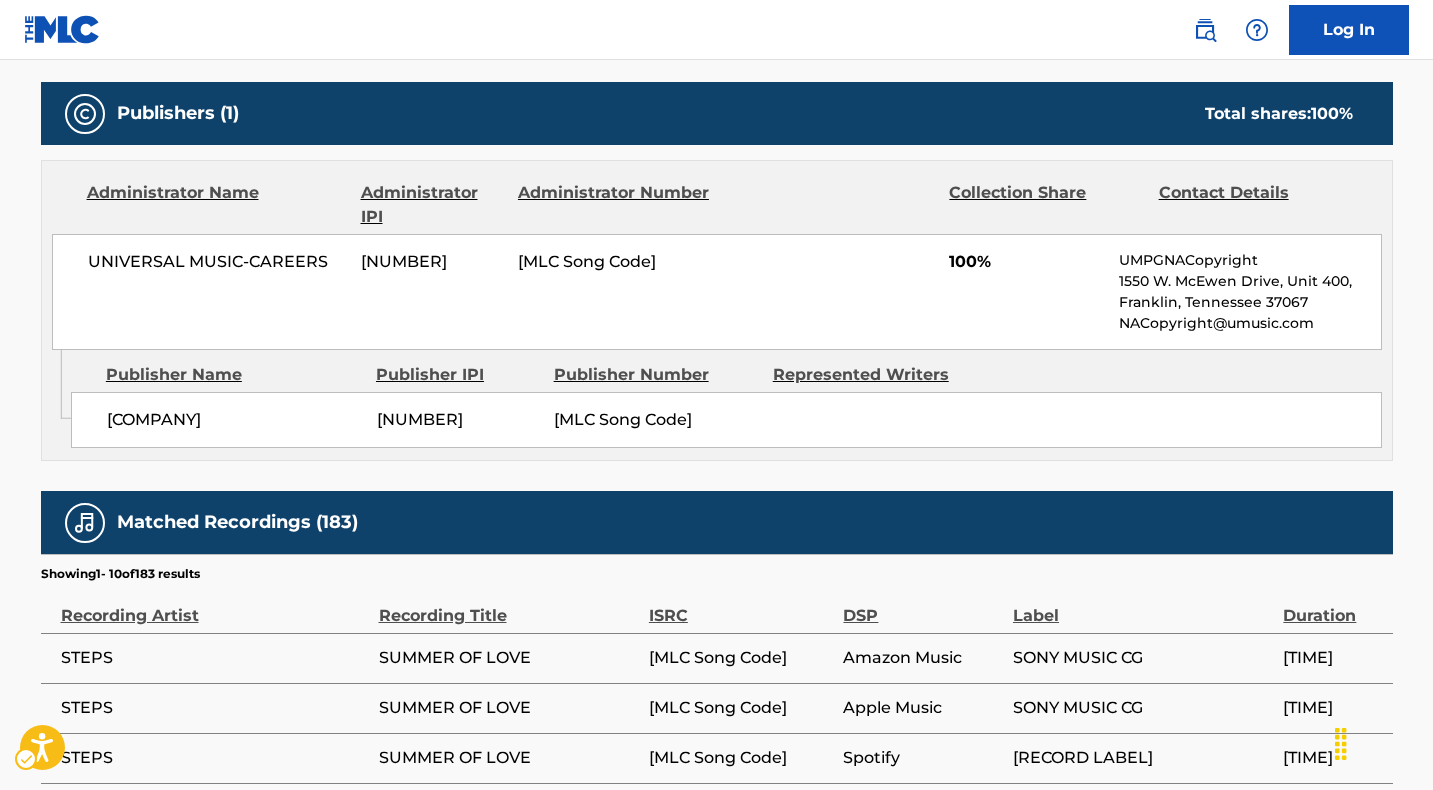 click on "UNIVERSAL MUSIC-CAREERS" at bounding box center [217, 262] 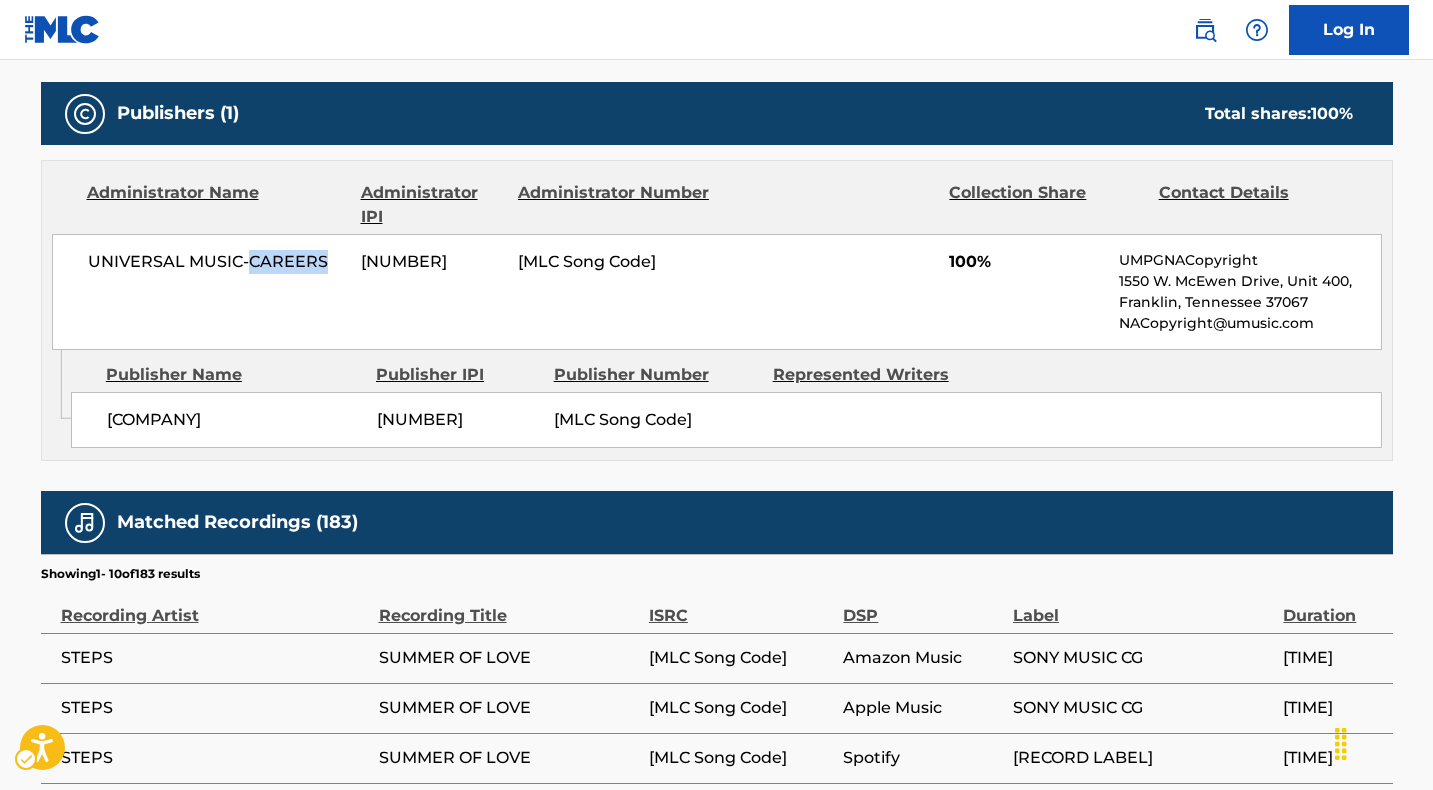 click on "UNIVERSAL MUSIC-CAREERS" at bounding box center [217, 262] 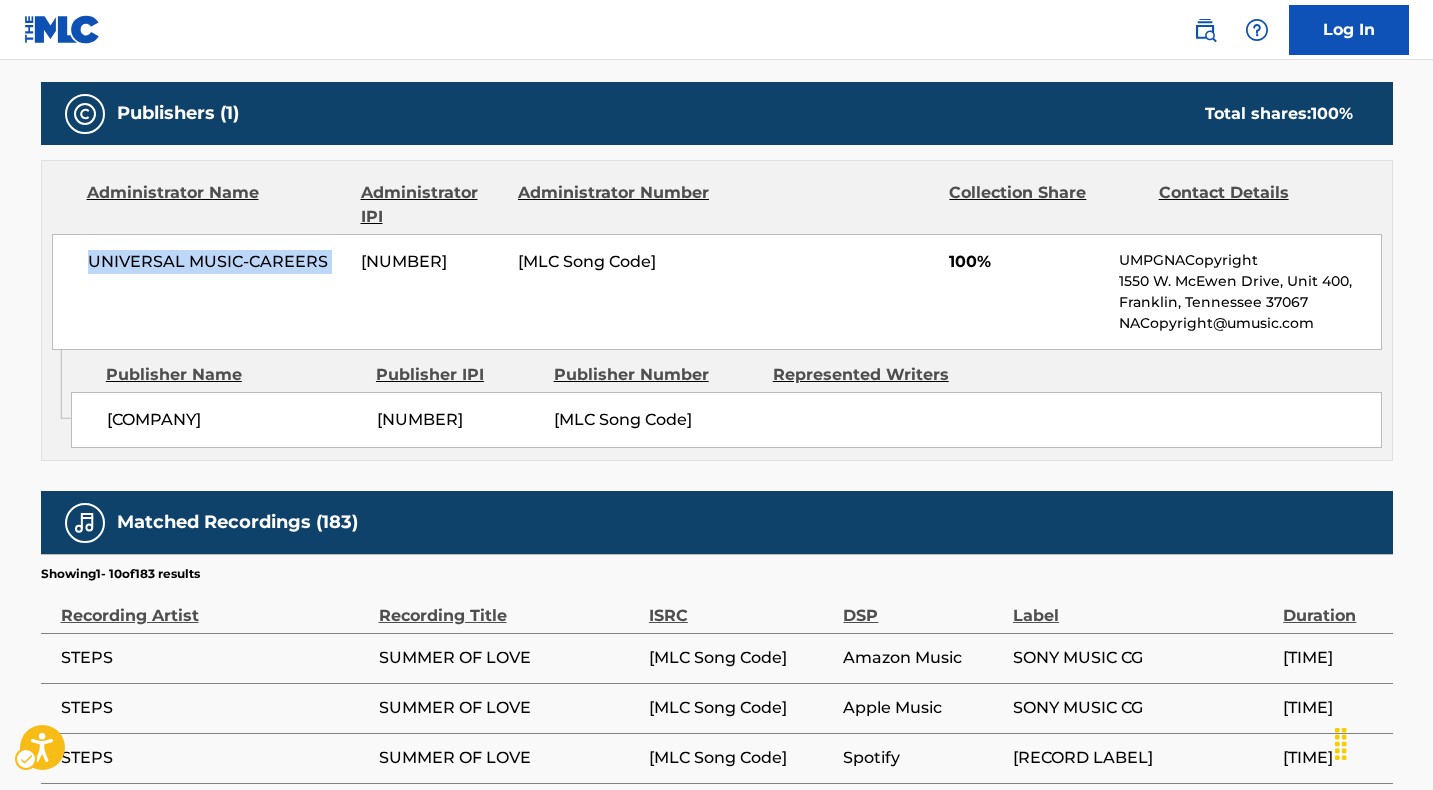 click on "UNIVERSAL MUSIC-CAREERS" at bounding box center [217, 262] 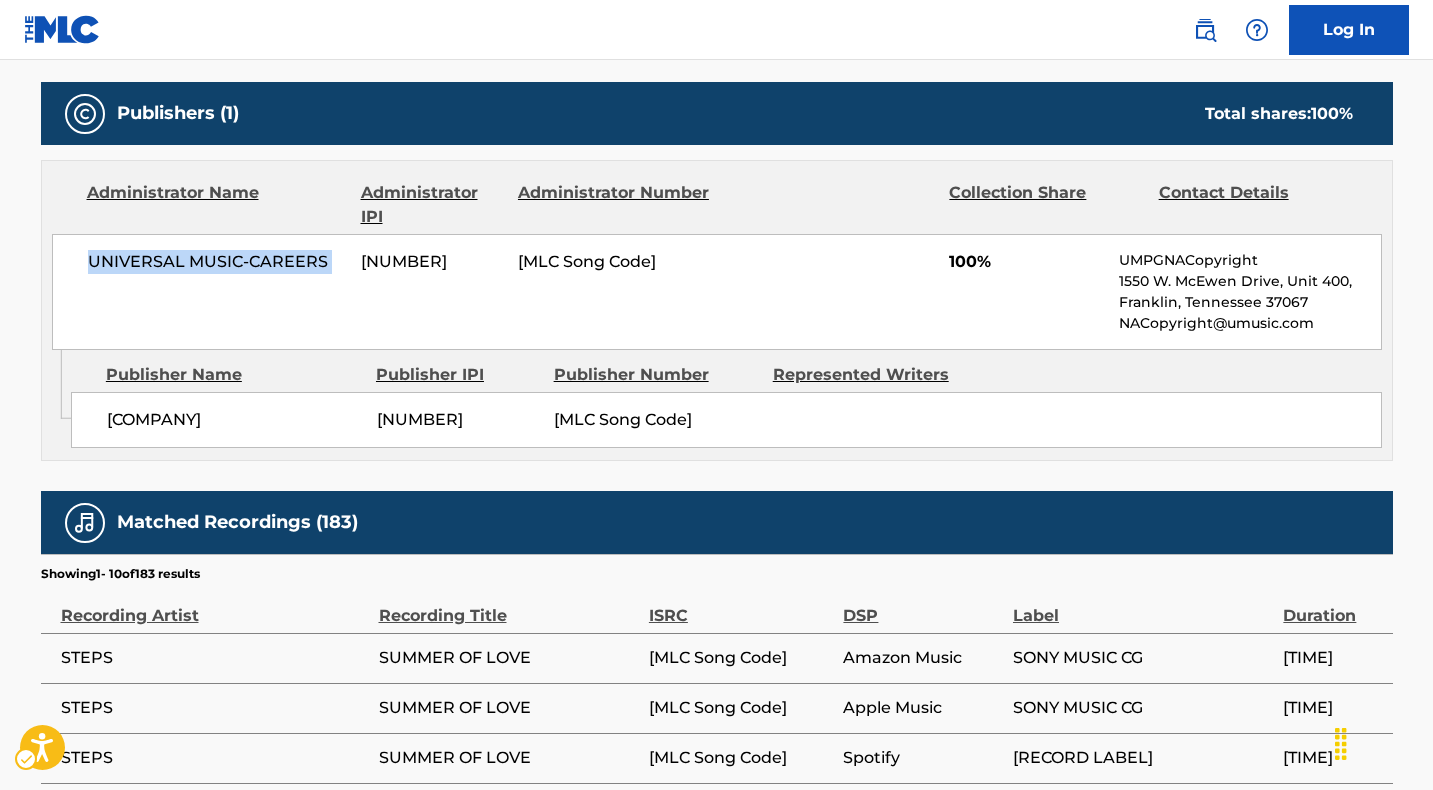 copy on "UNIVERSAL MUSIC-CAREERS" 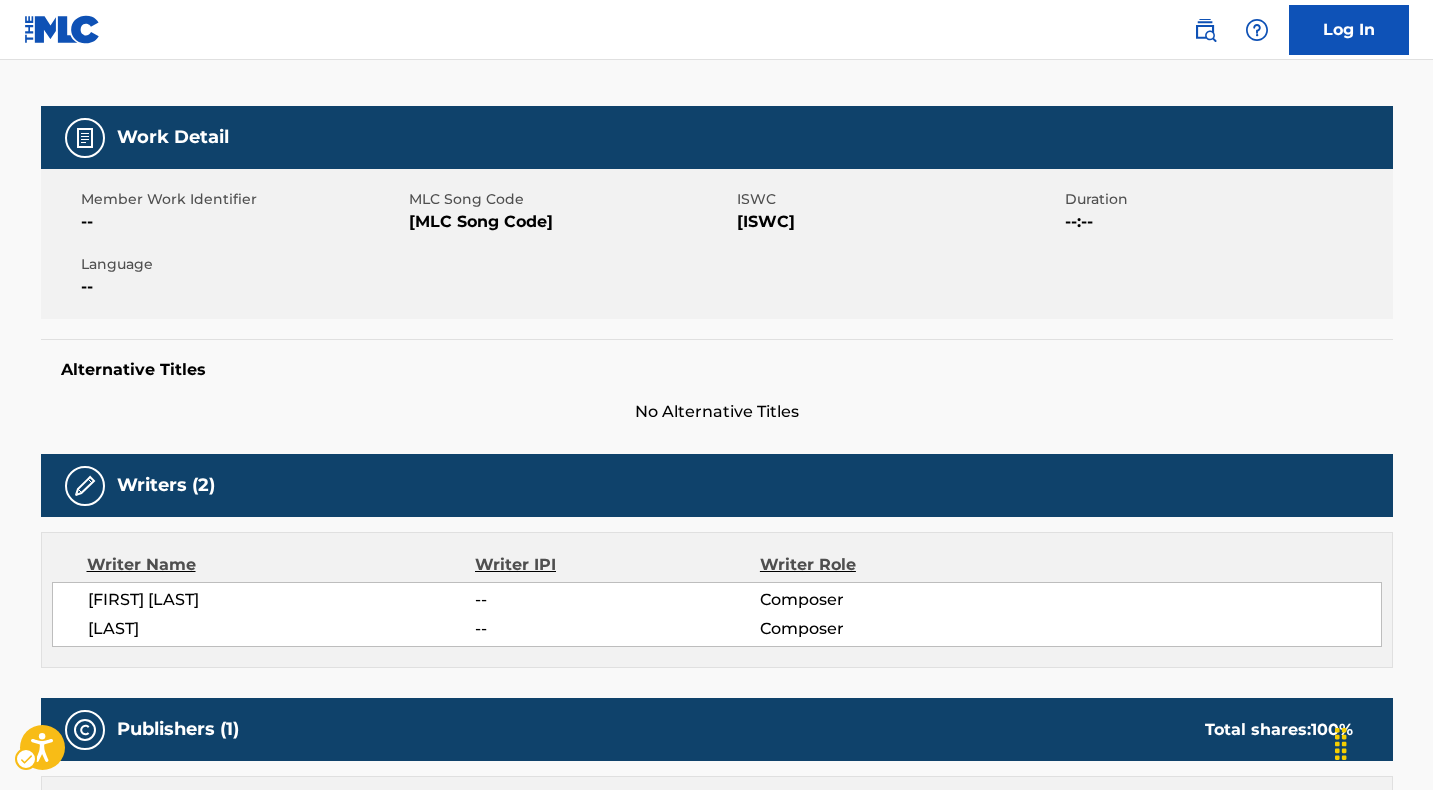 scroll, scrollTop: 0, scrollLeft: 0, axis: both 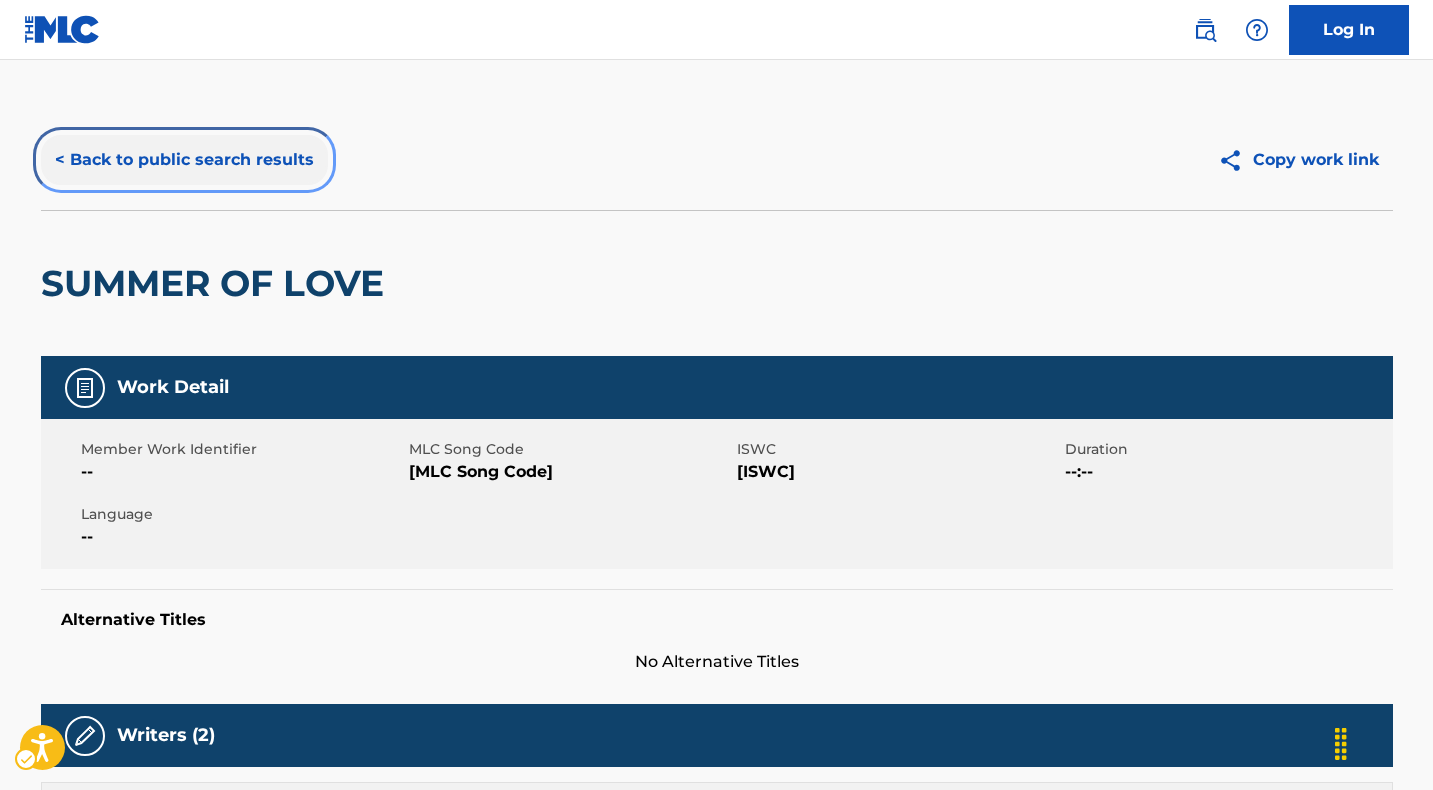 click on "< Back to public search results" at bounding box center [184, 160] 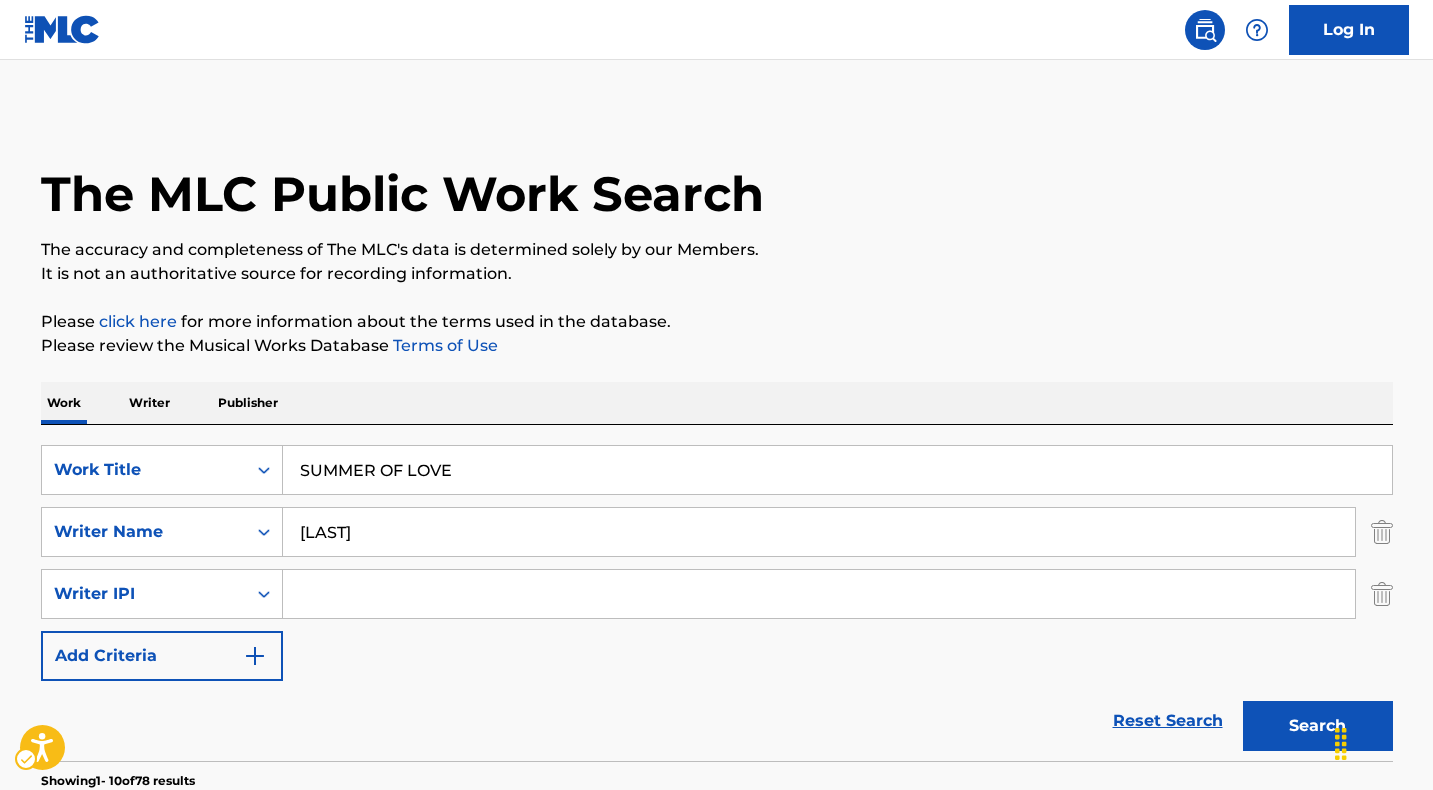 scroll, scrollTop: 443, scrollLeft: 0, axis: vertical 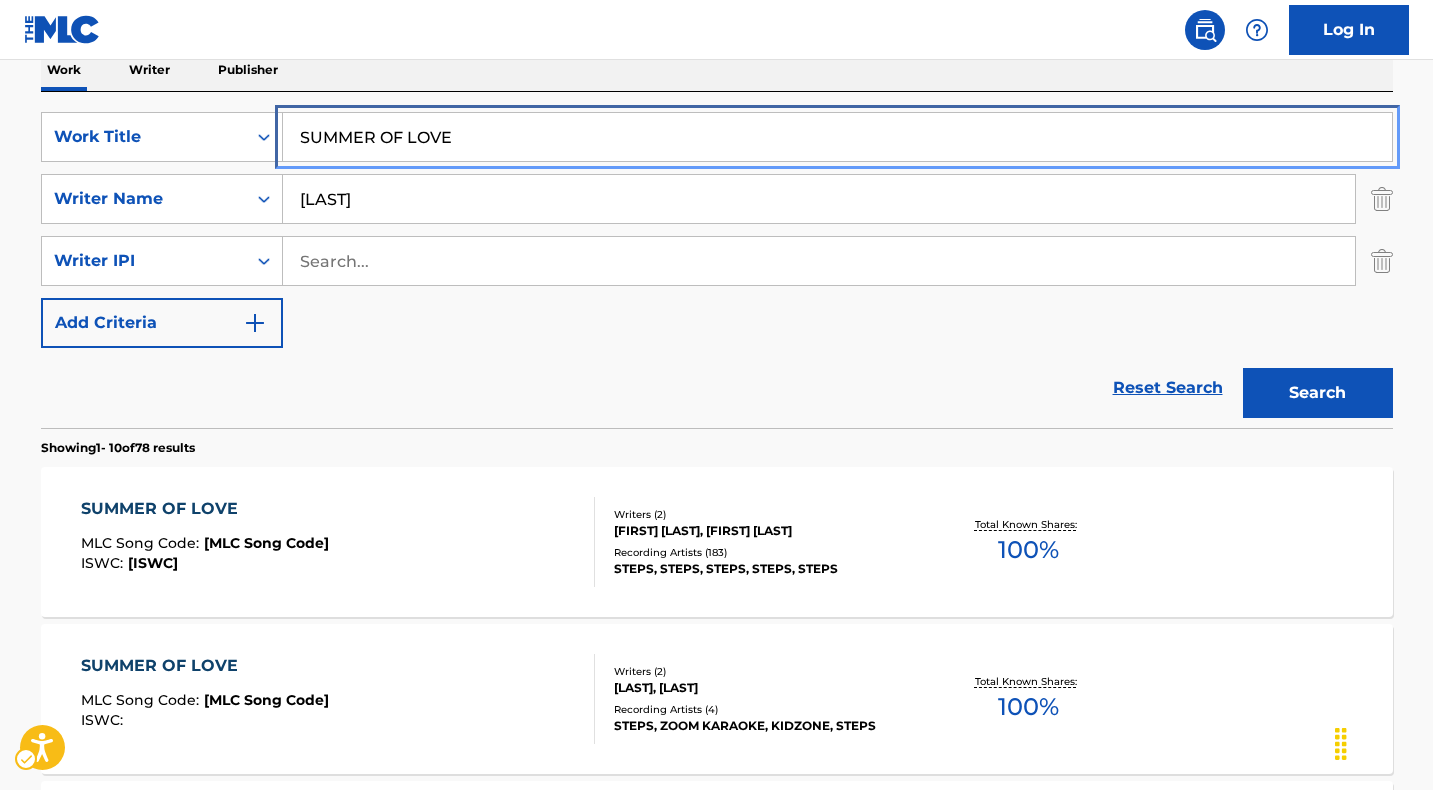 click on "SUMMER OF LOVE" at bounding box center [837, 137] 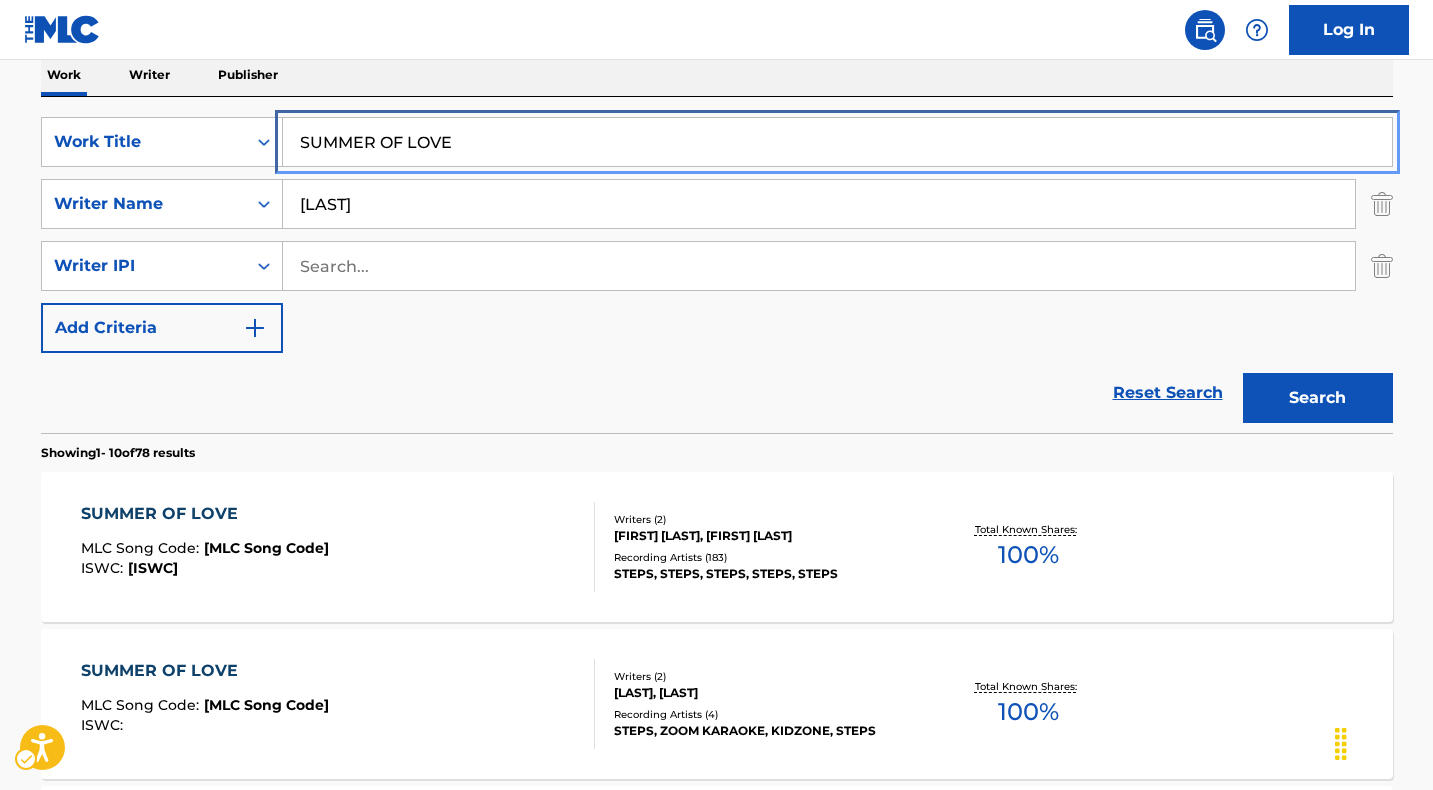 click on "SUMMER OF LOVE" at bounding box center (837, 142) 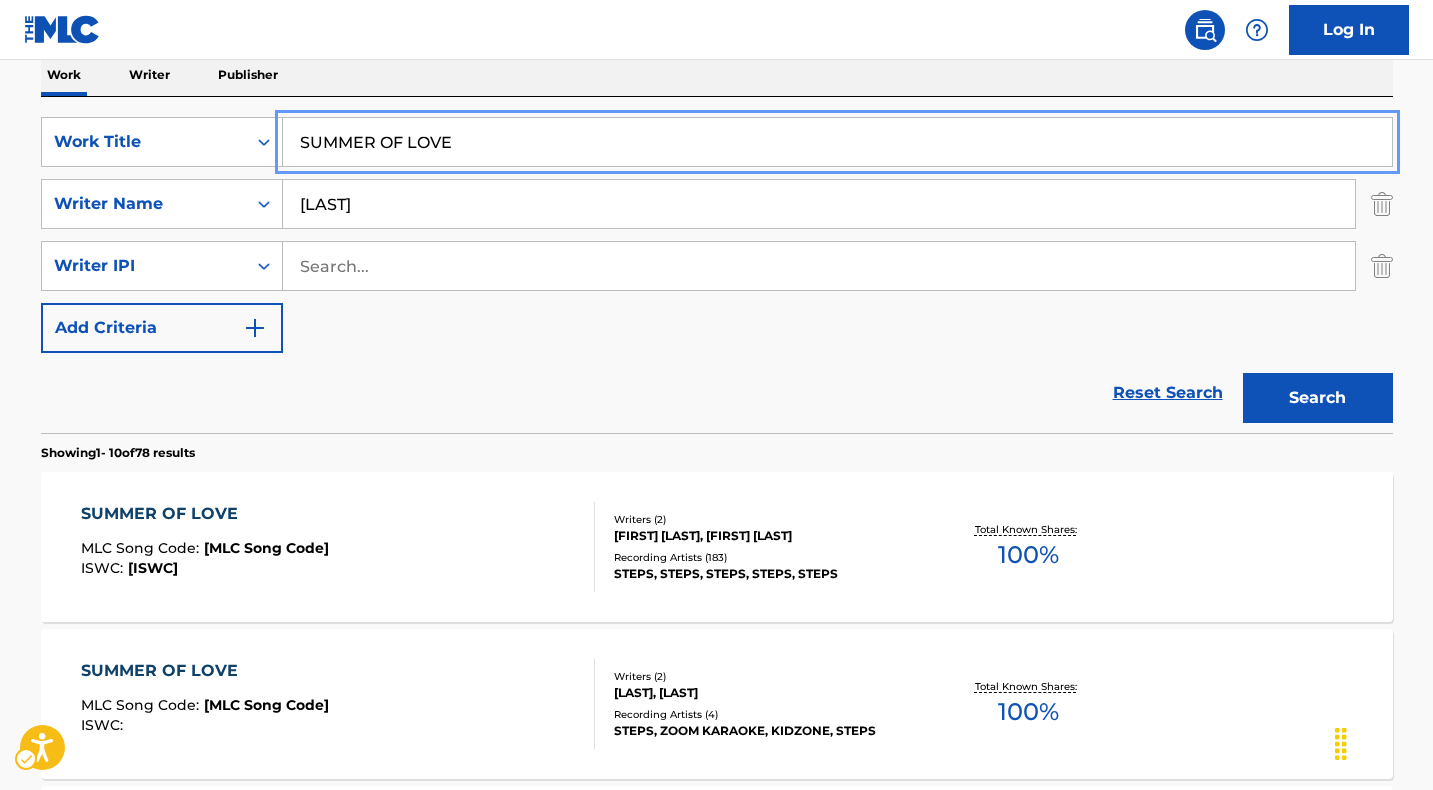 click on "SUMMER OF LOVE" at bounding box center (837, 142) 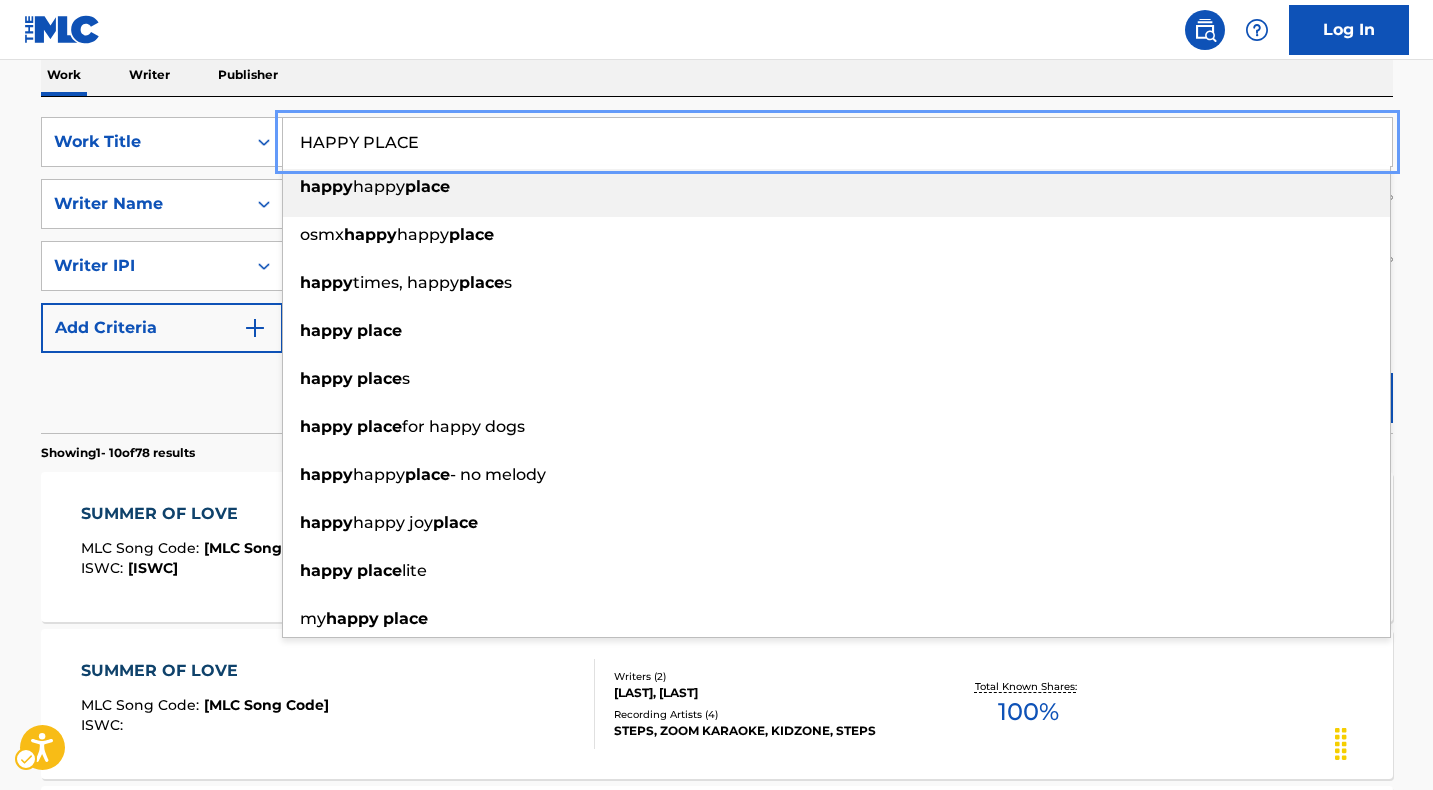 type on "HAPPY PLACE" 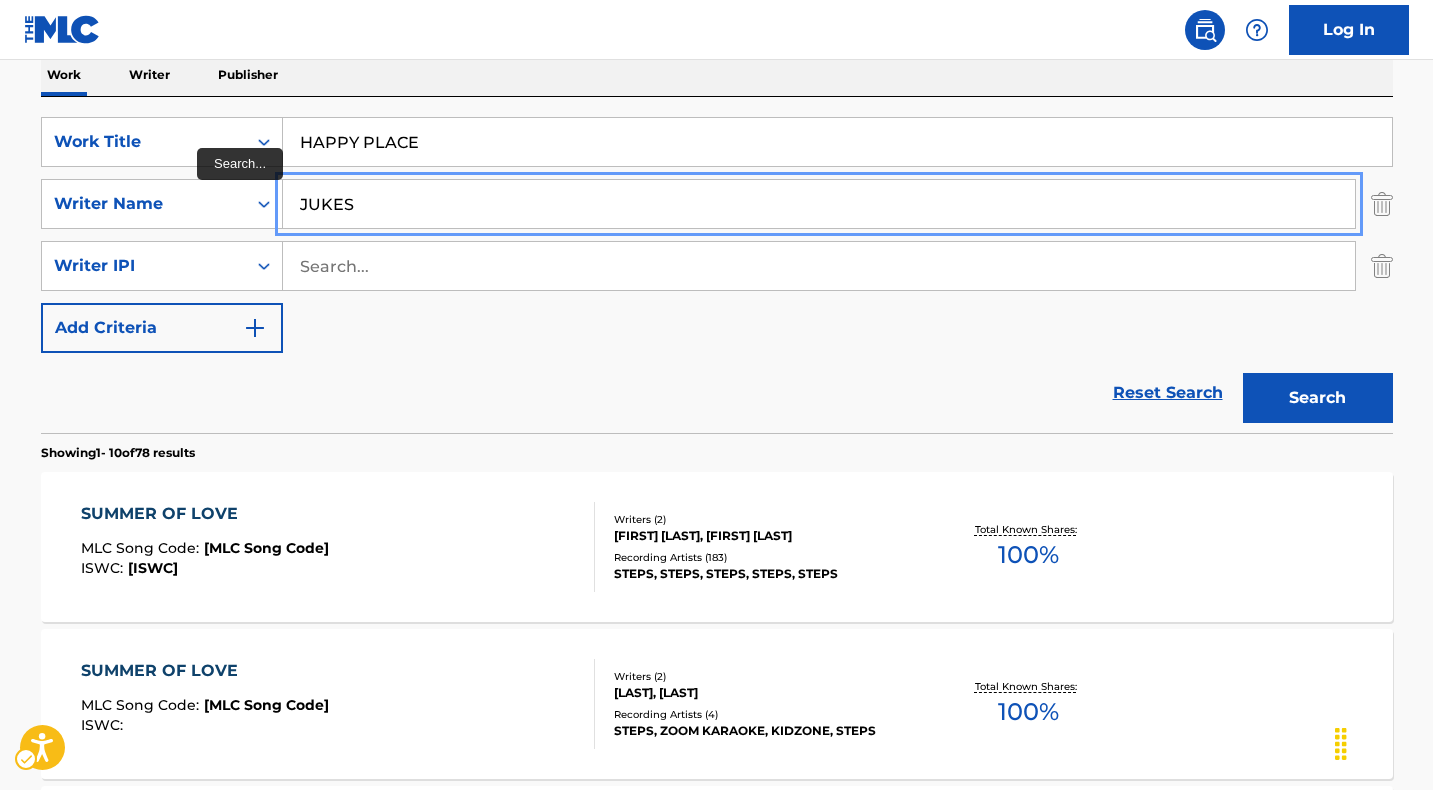 type on "JUKES" 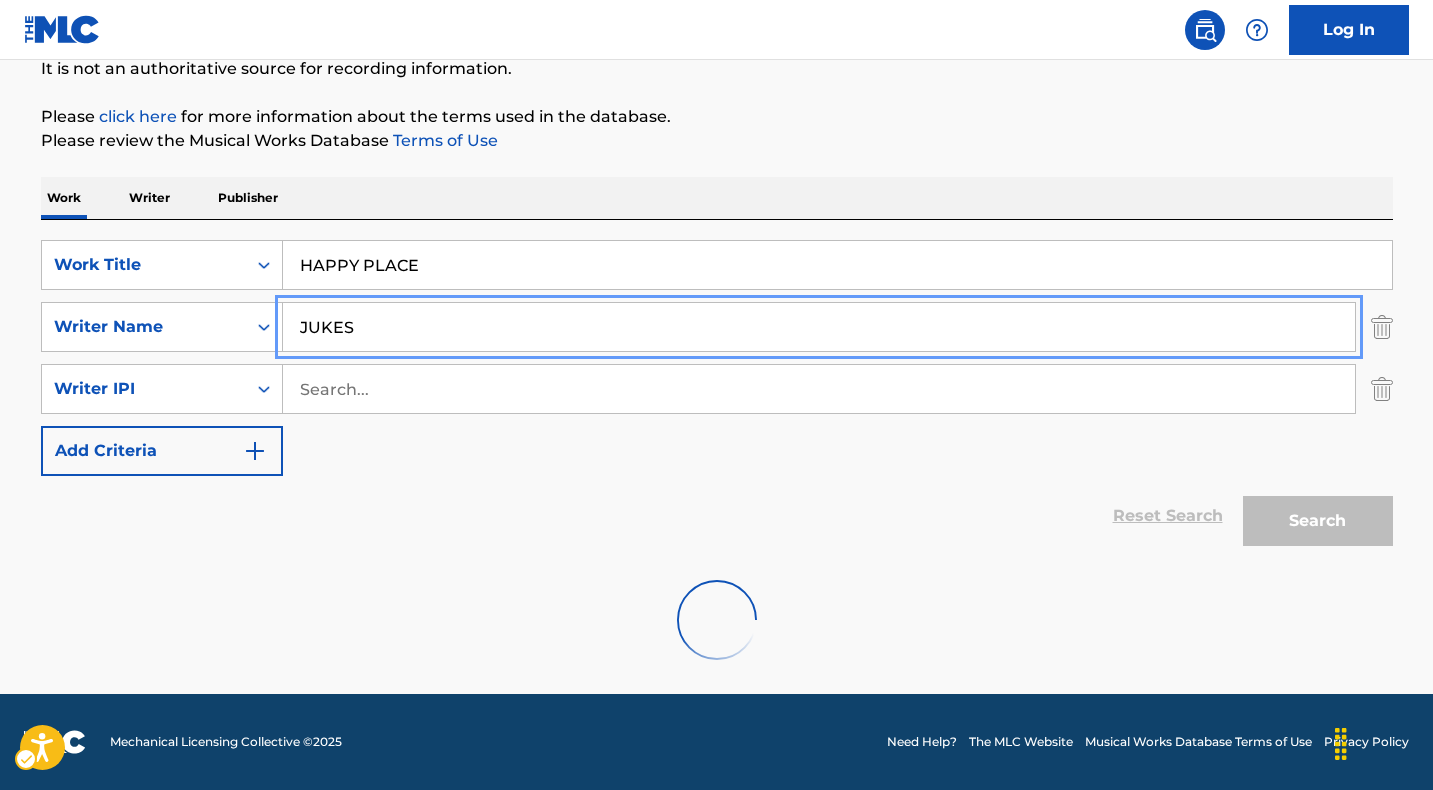 scroll, scrollTop: 328, scrollLeft: 0, axis: vertical 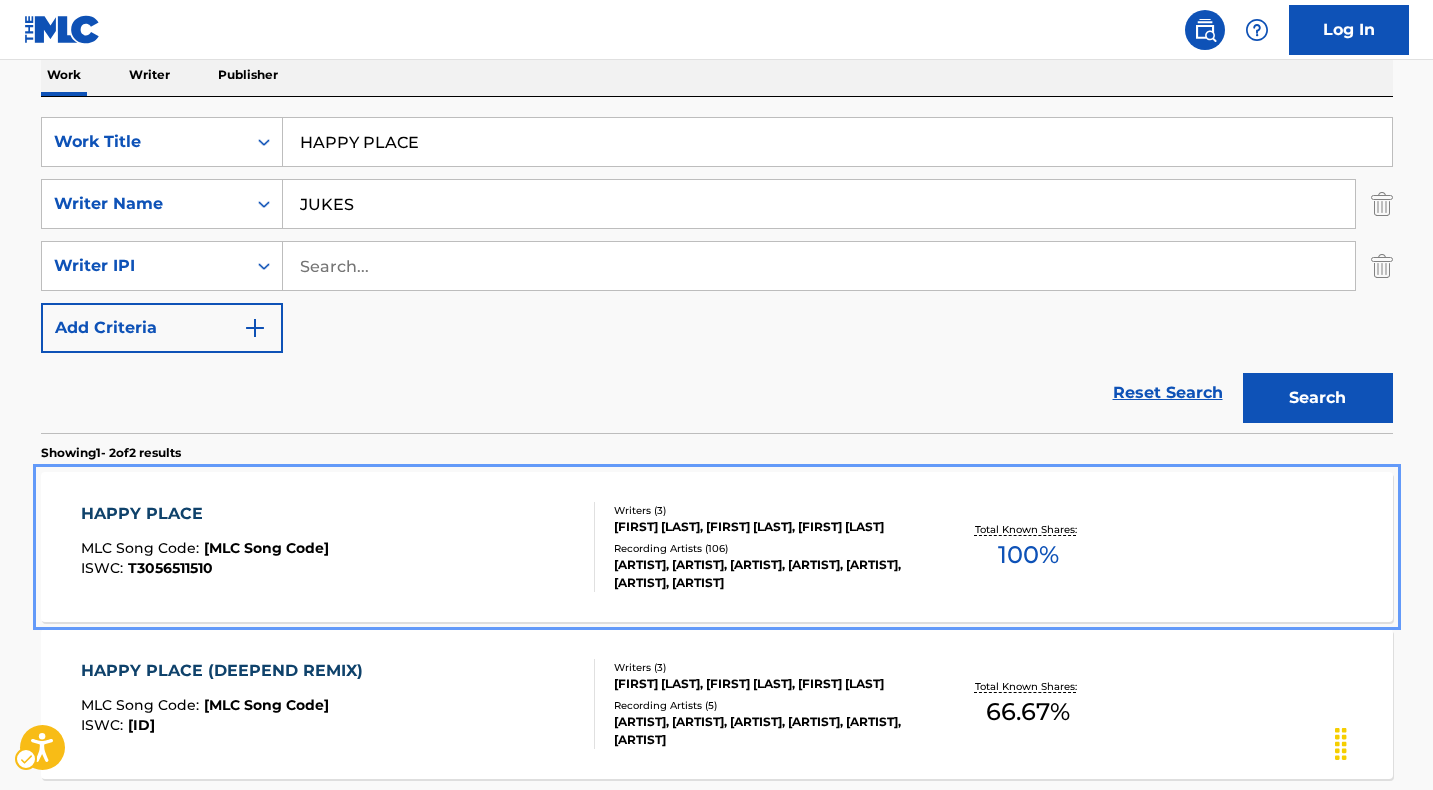 click on "HAPPY PLACE" at bounding box center (205, 514) 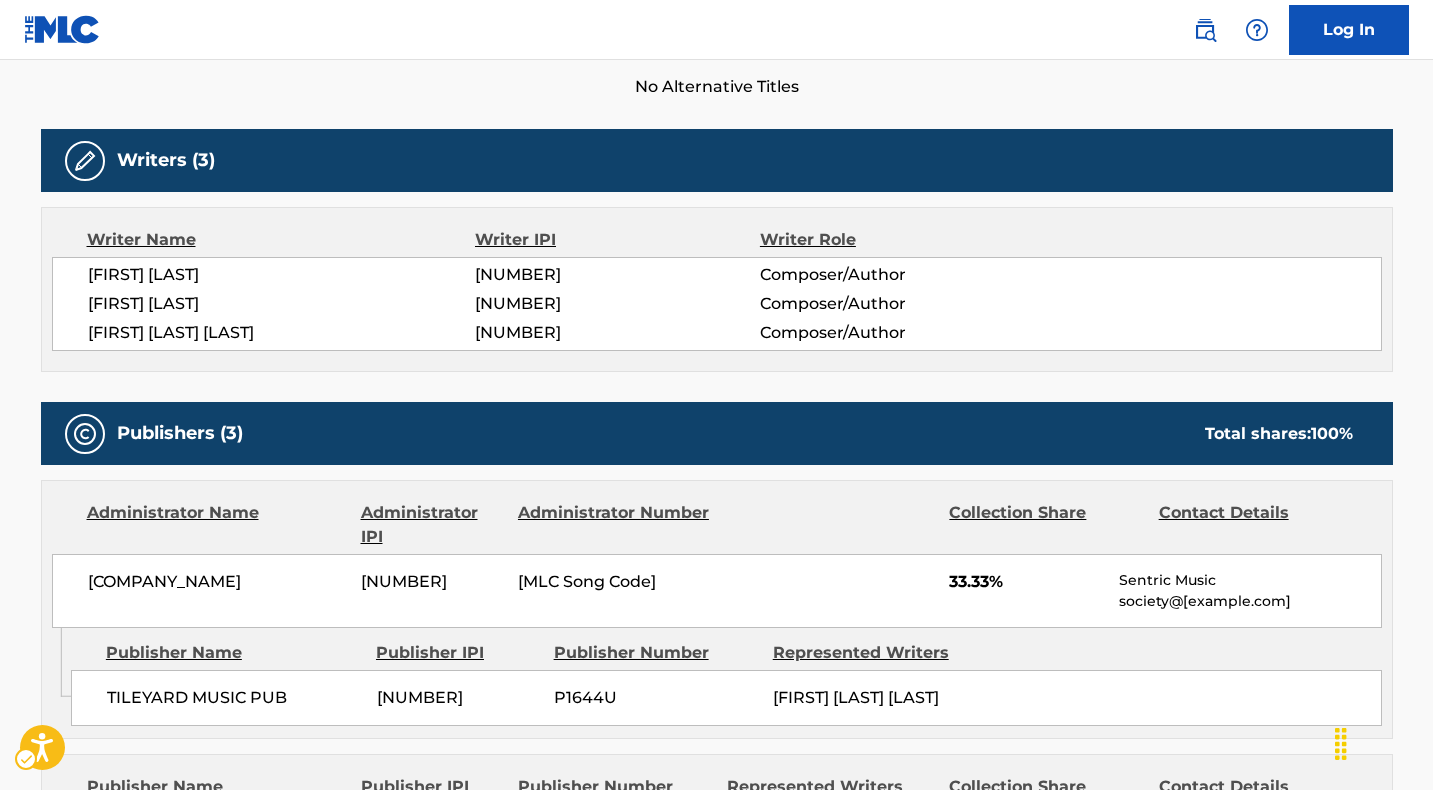 scroll, scrollTop: 0, scrollLeft: 0, axis: both 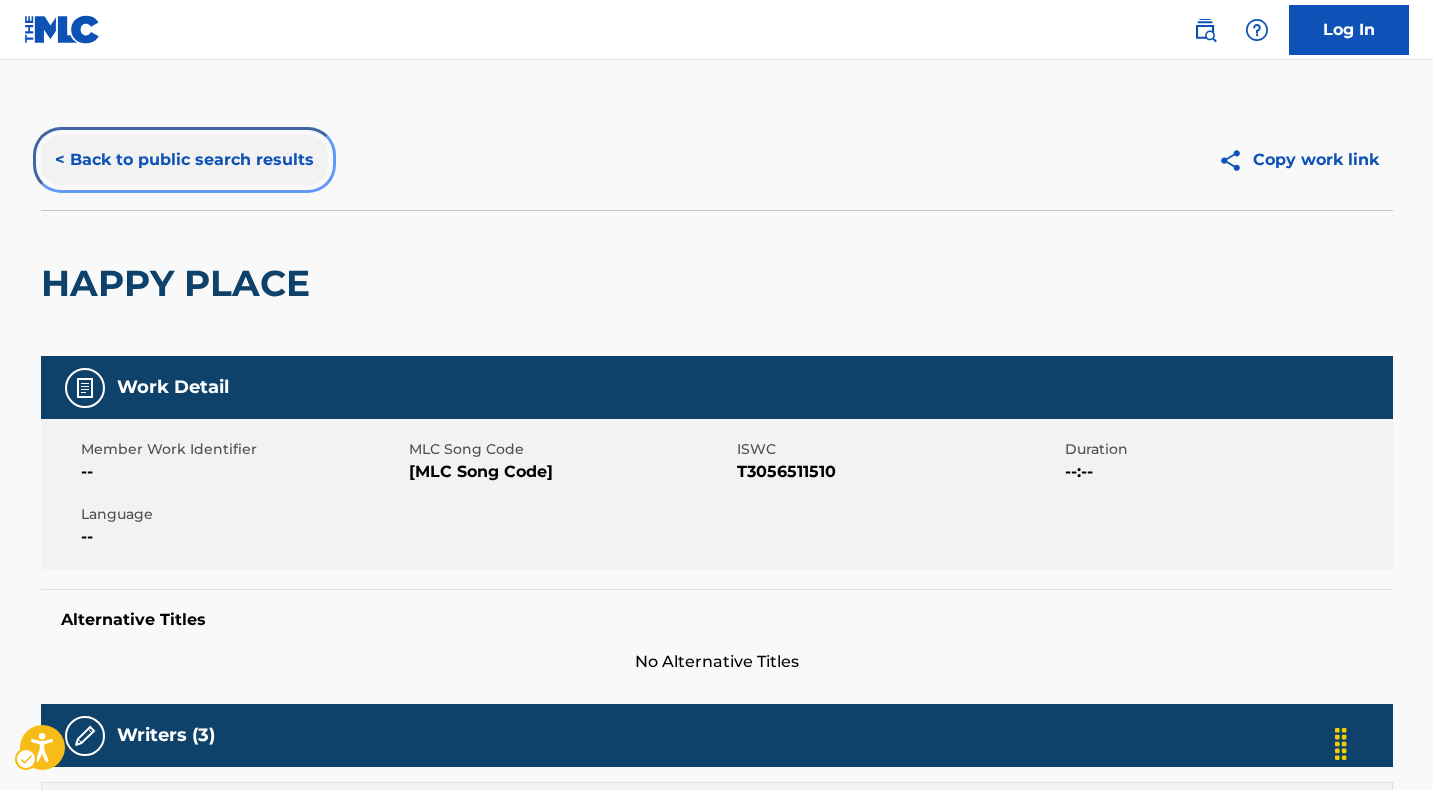 click on "< Back to public search results" at bounding box center (184, 160) 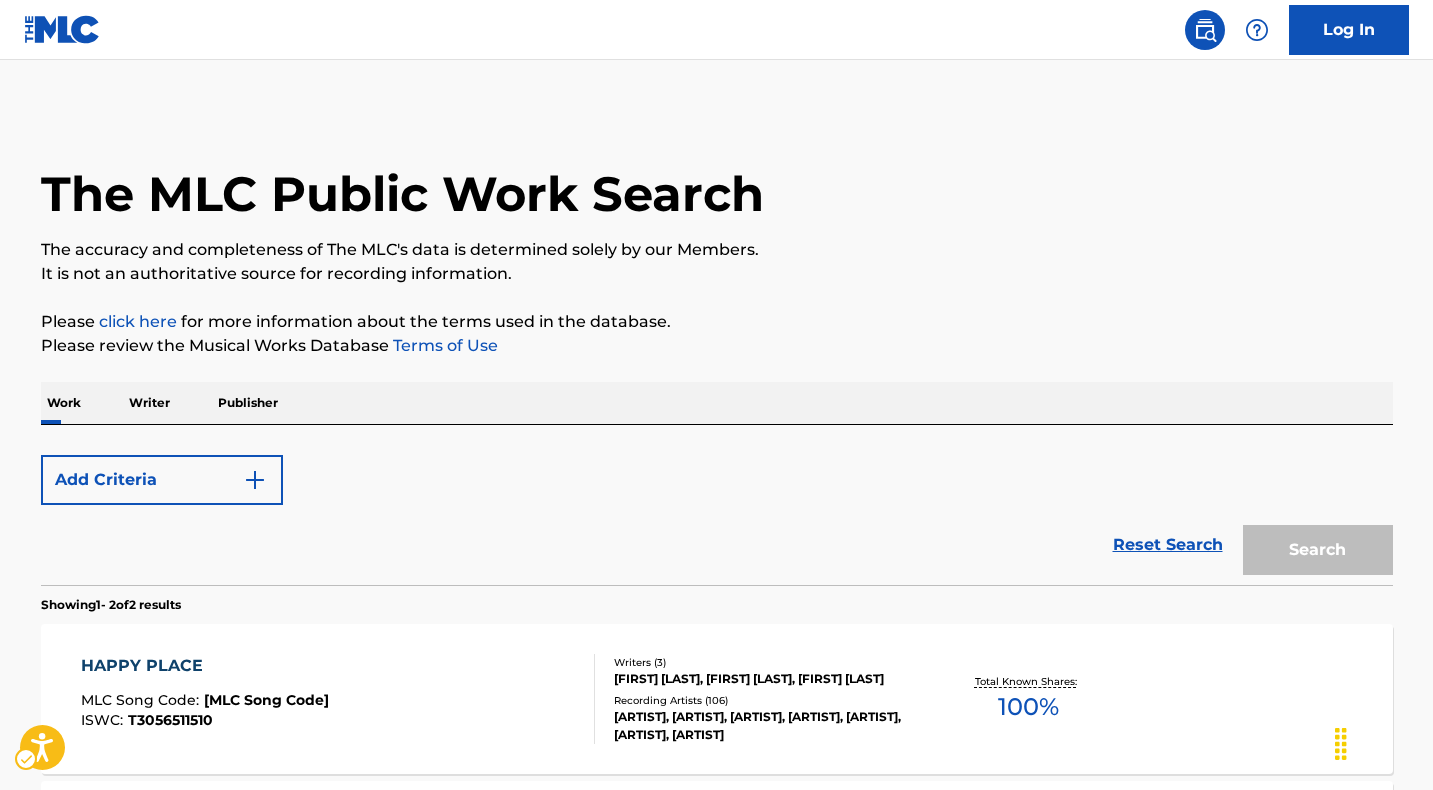 scroll, scrollTop: 328, scrollLeft: 0, axis: vertical 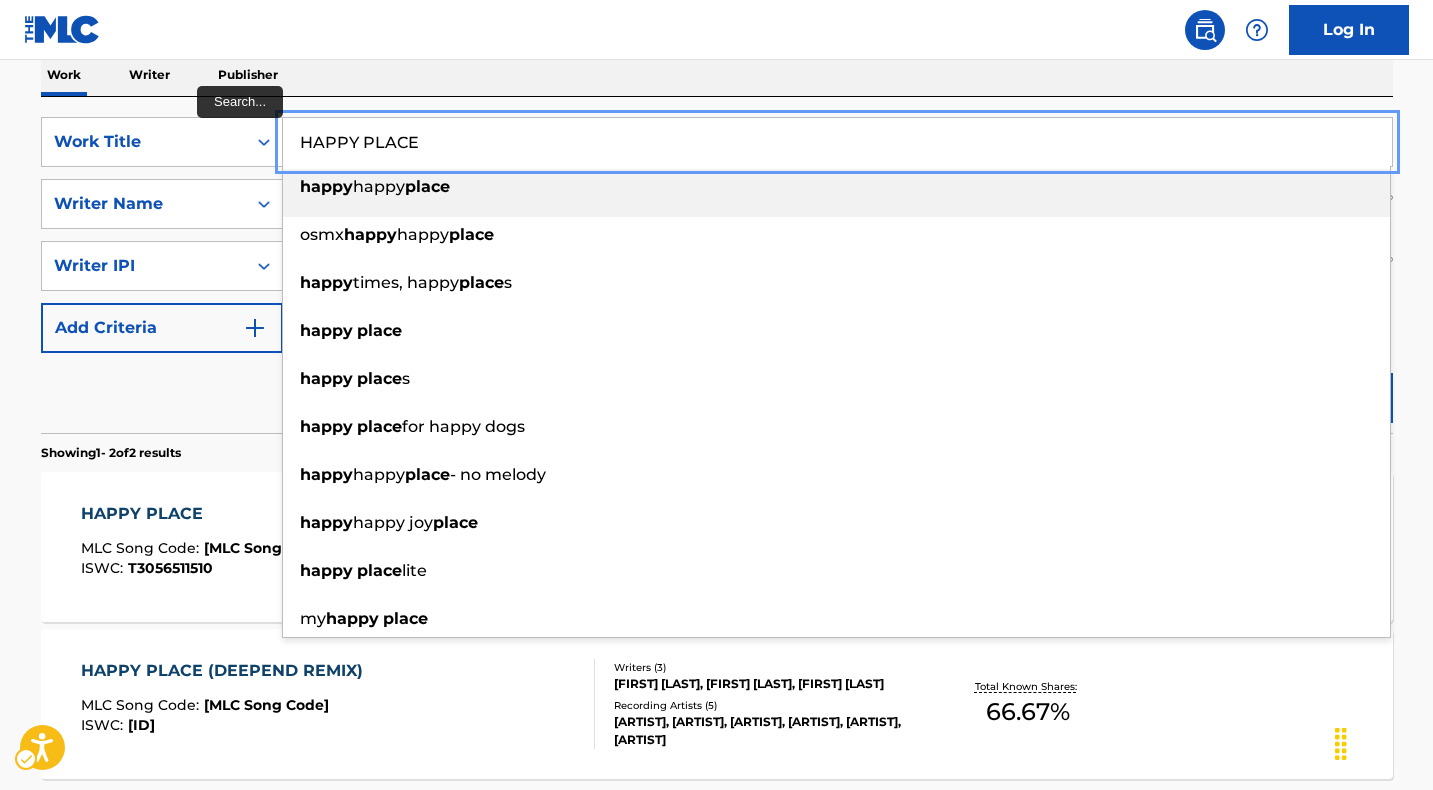 drag, startPoint x: 412, startPoint y: 142, endPoint x: 302, endPoint y: 141, distance: 110.00455 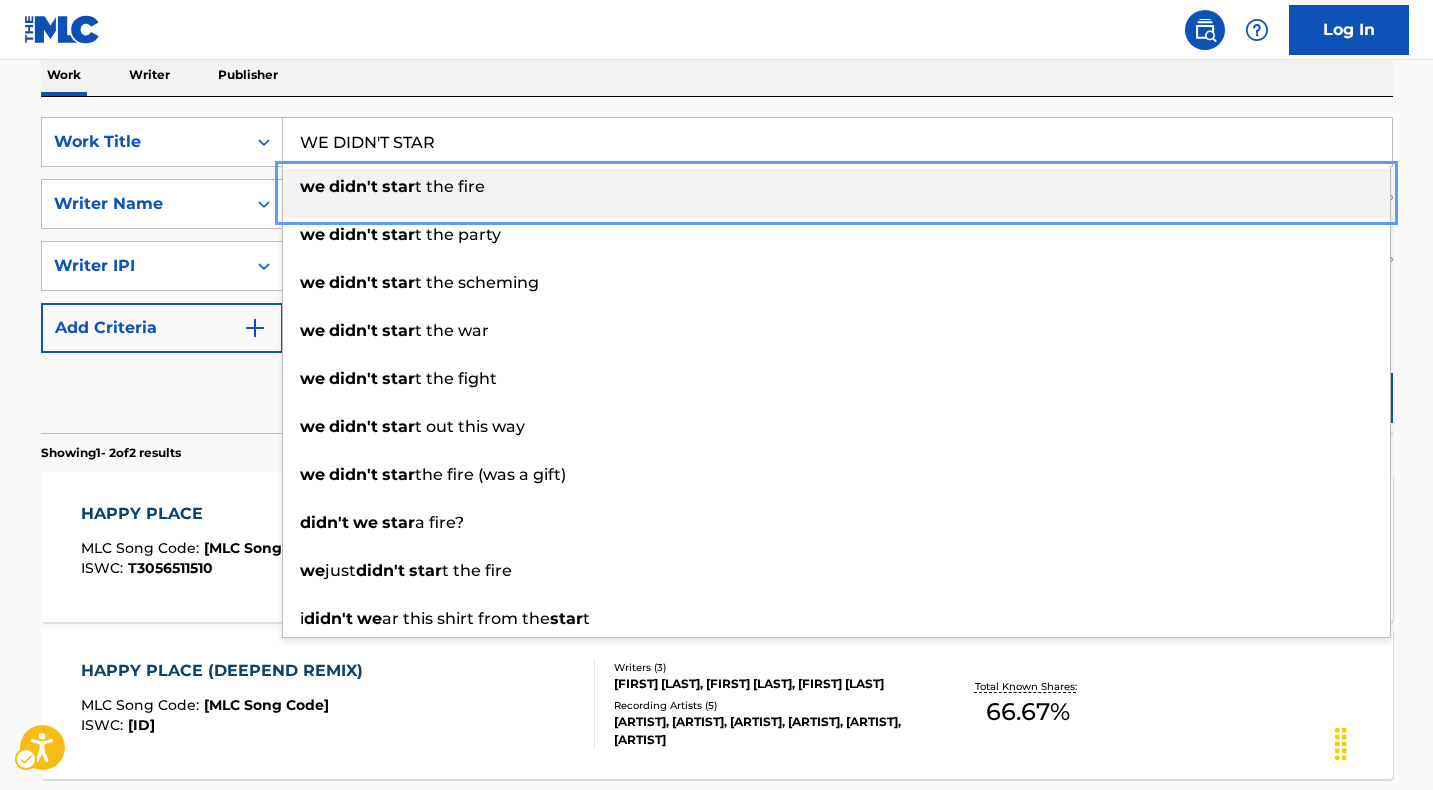 click on "t the fire" at bounding box center (450, 186) 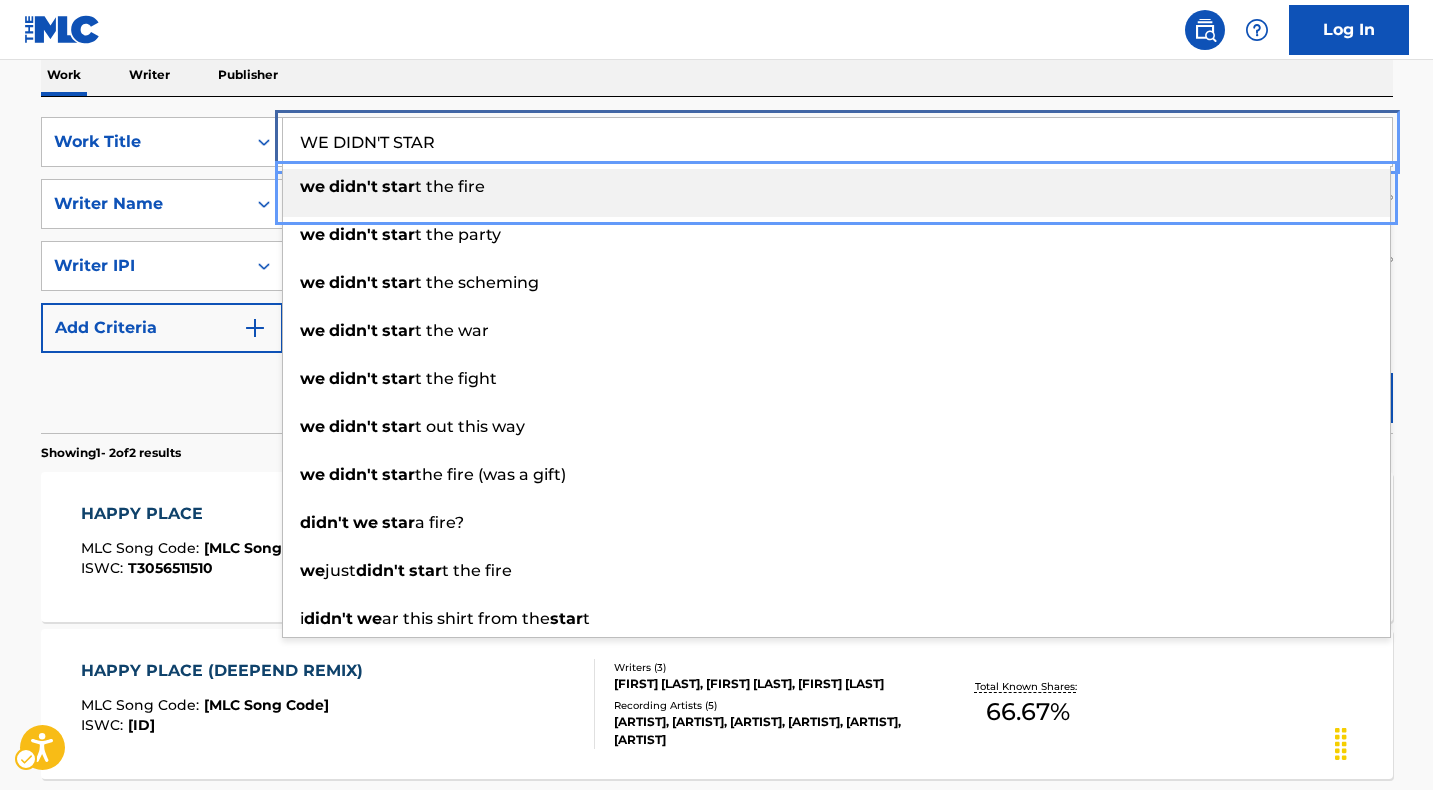 type on "we didn't start the fire" 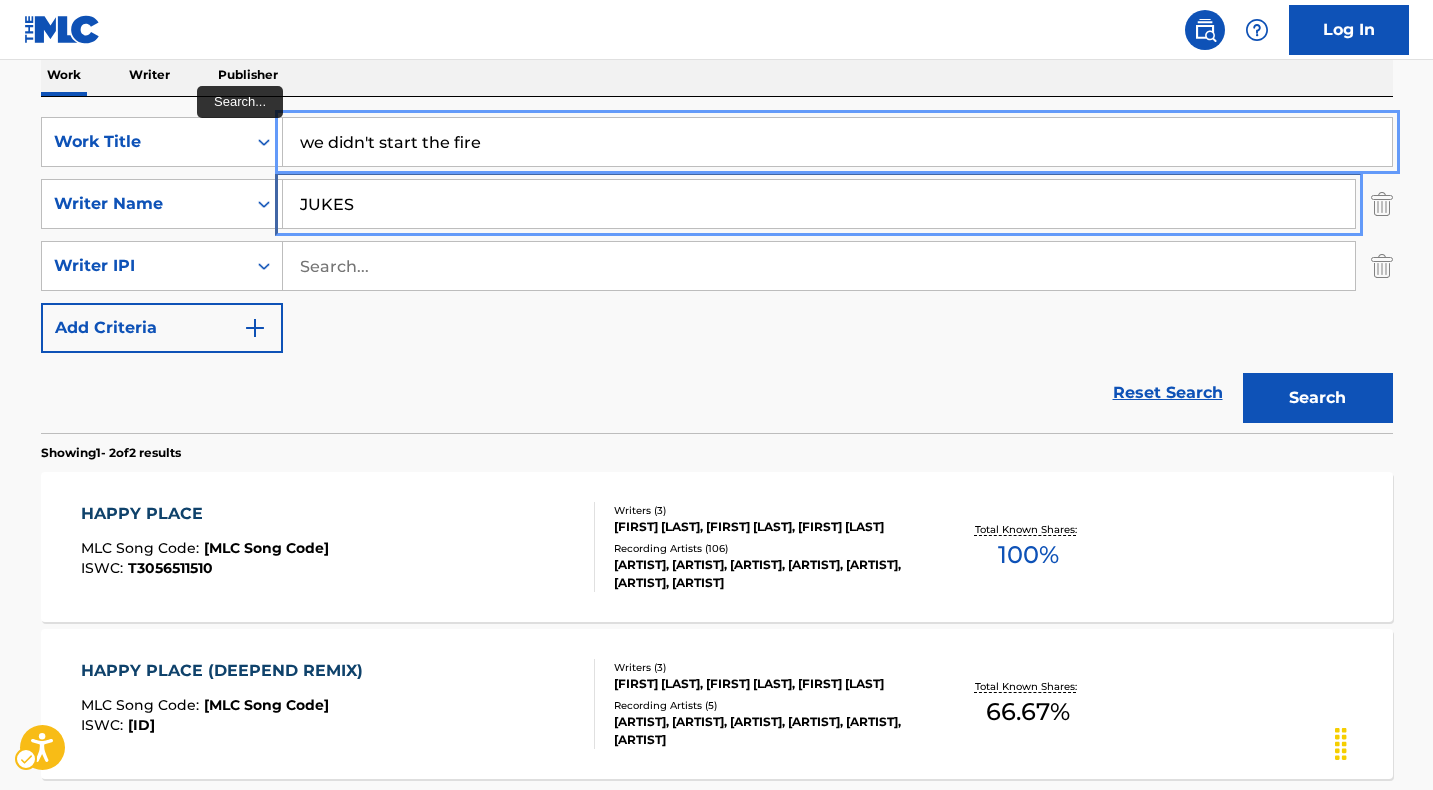 click on "JUKES" at bounding box center (819, 204) 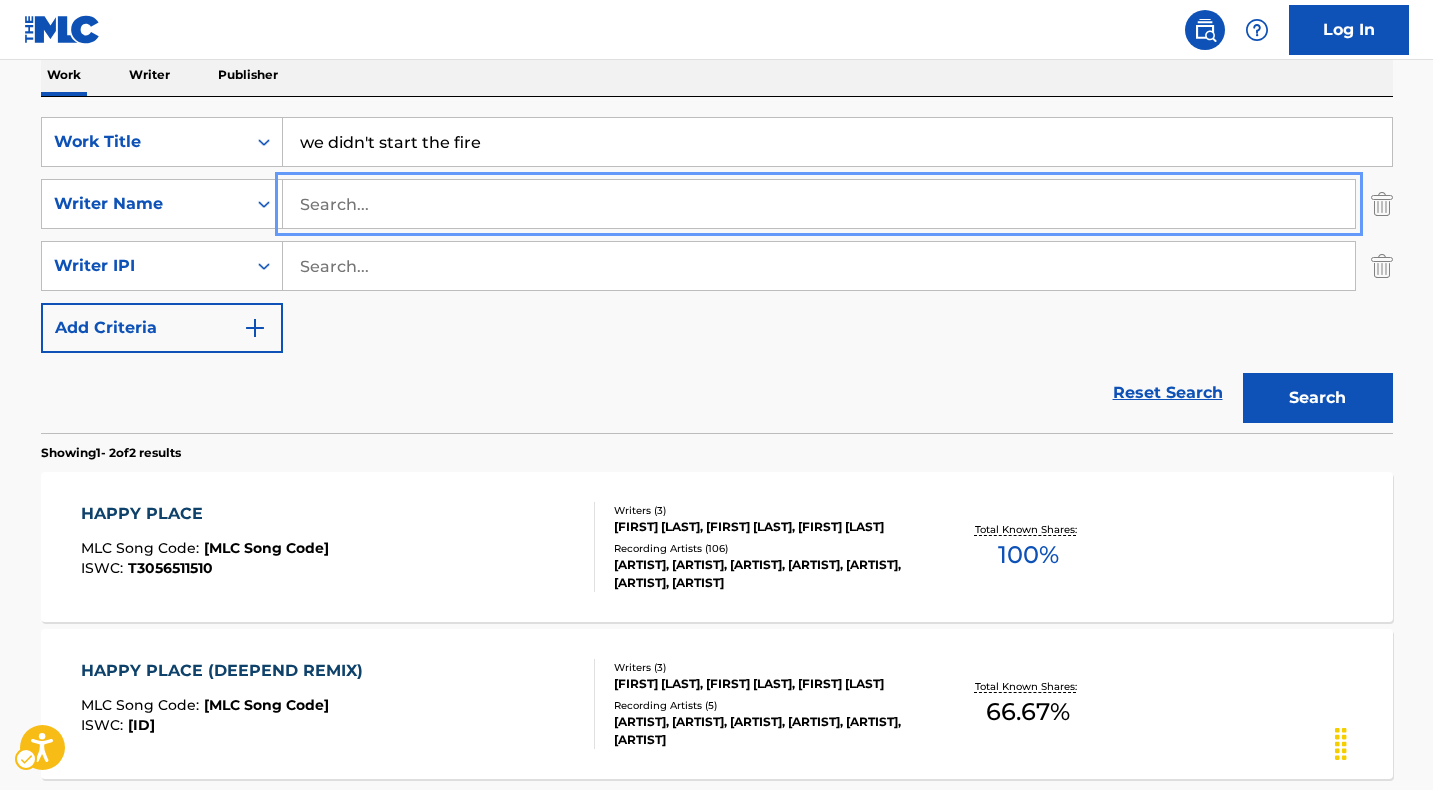 type 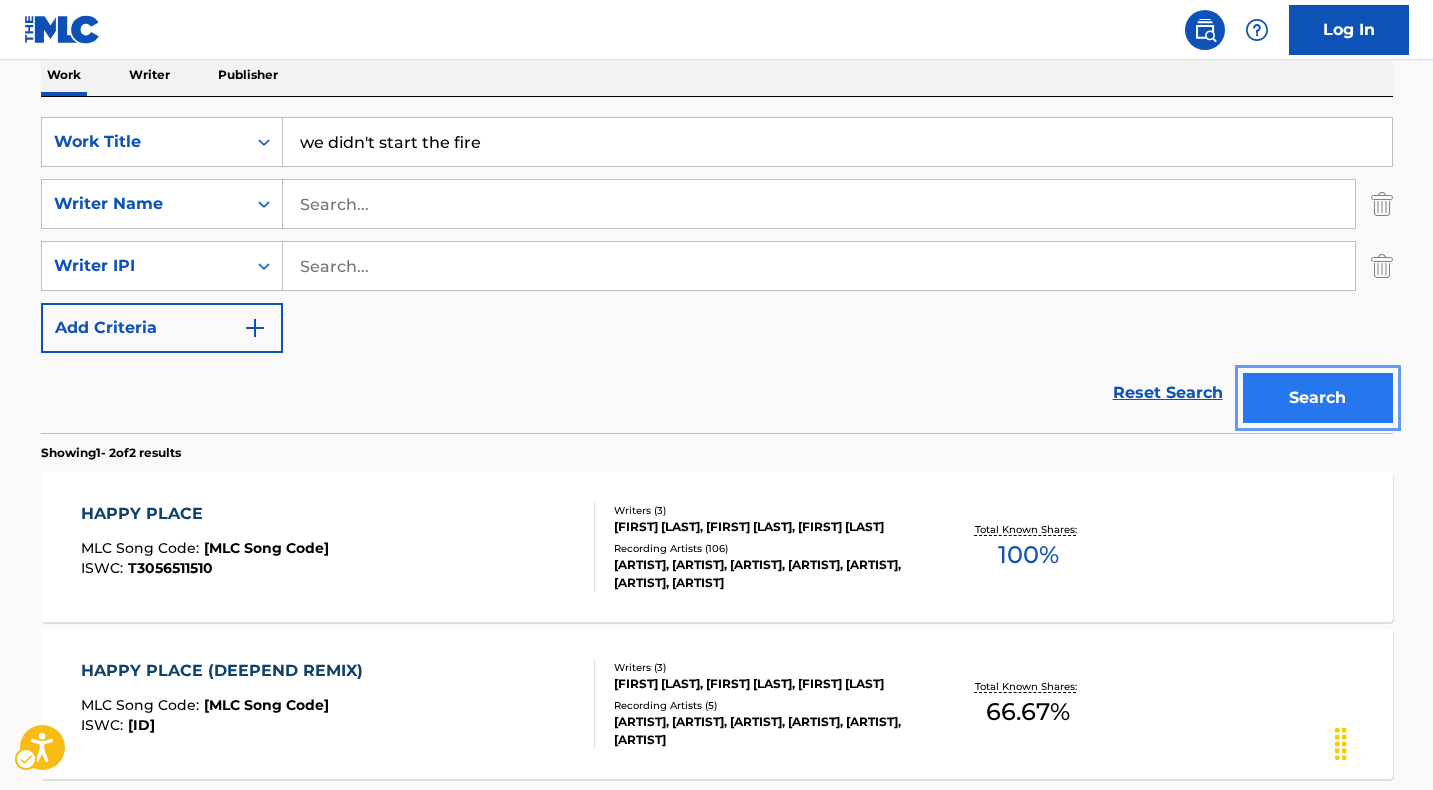 click on "Search" at bounding box center (1318, 398) 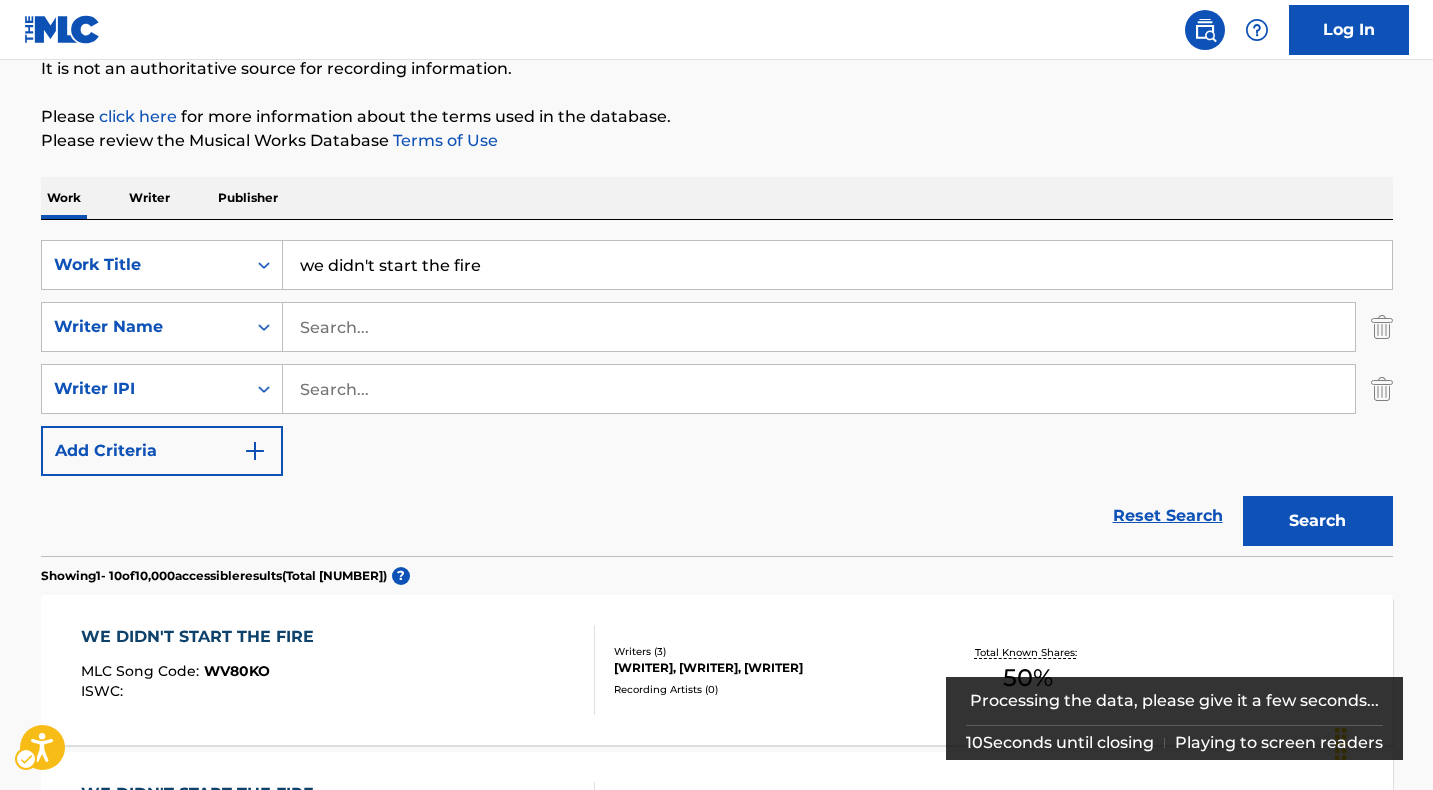 scroll, scrollTop: 328, scrollLeft: 0, axis: vertical 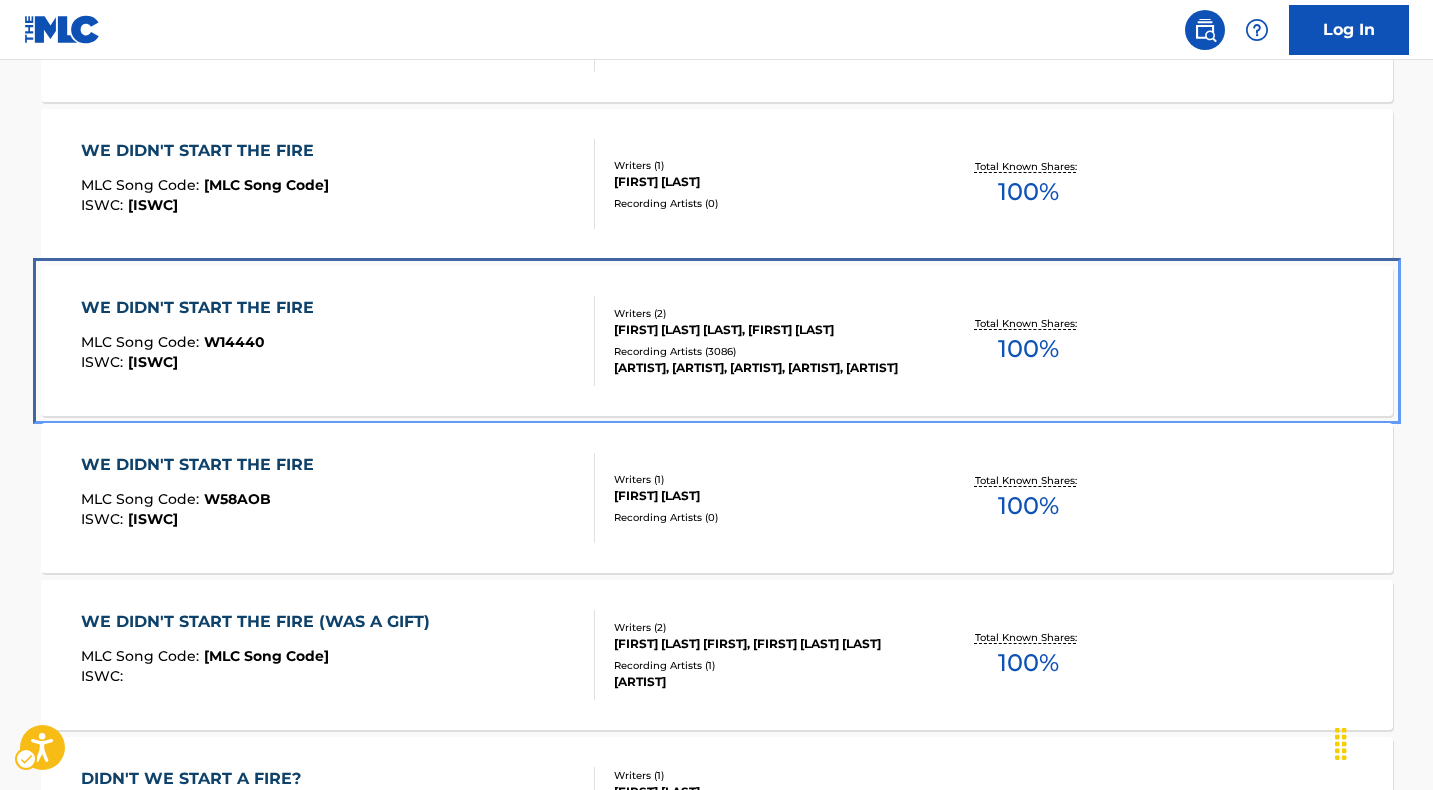click on "WE DIDN'T START THE FIRE" at bounding box center (202, 308) 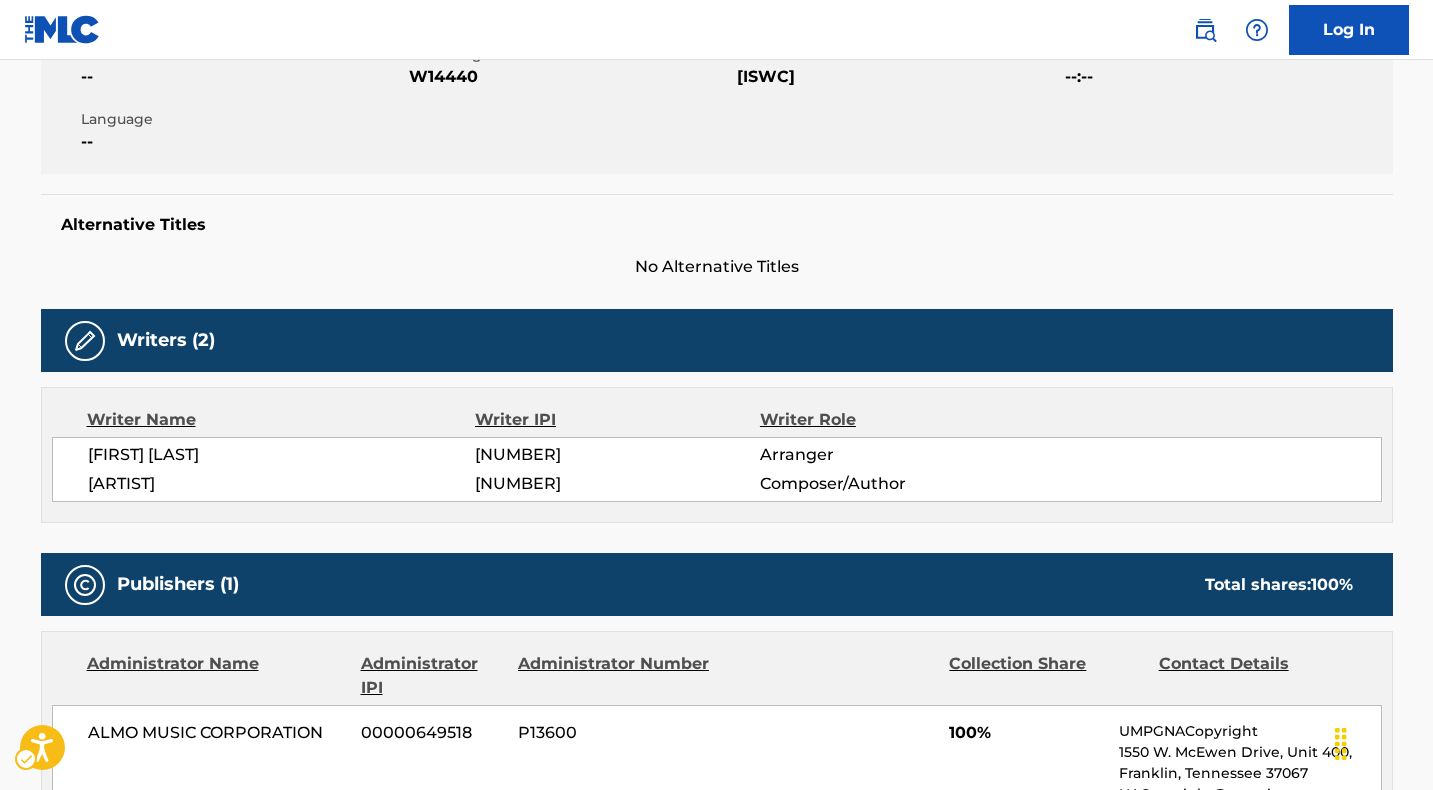 scroll, scrollTop: 372, scrollLeft: 0, axis: vertical 